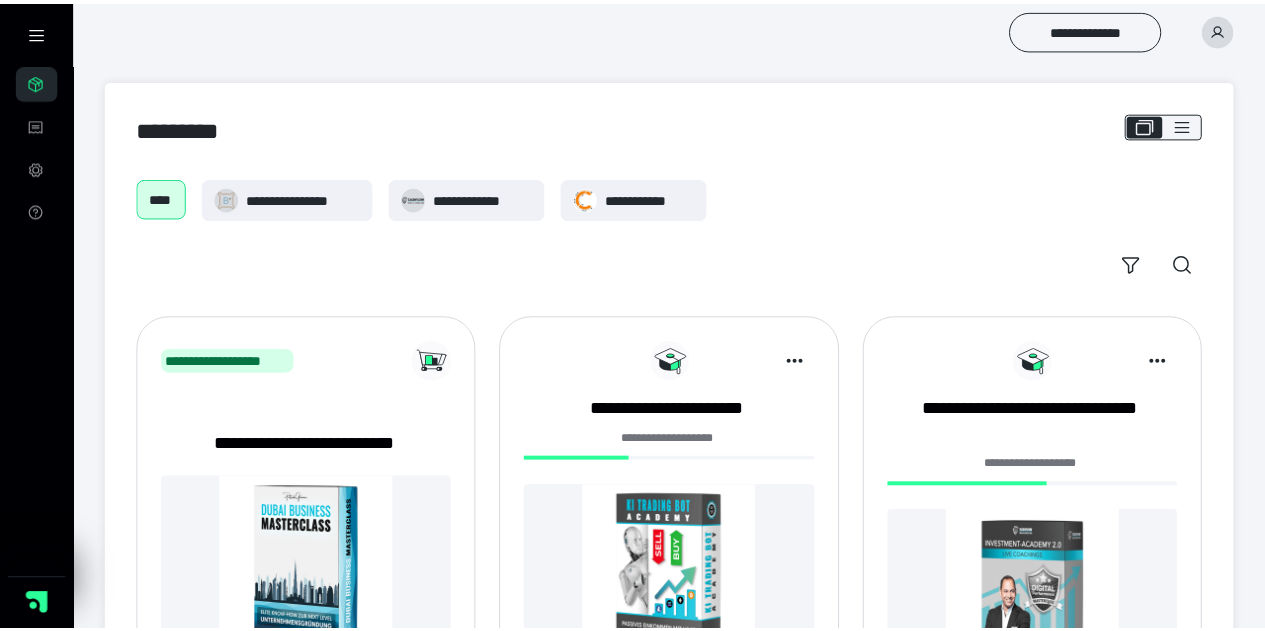 scroll, scrollTop: 0, scrollLeft: 0, axis: both 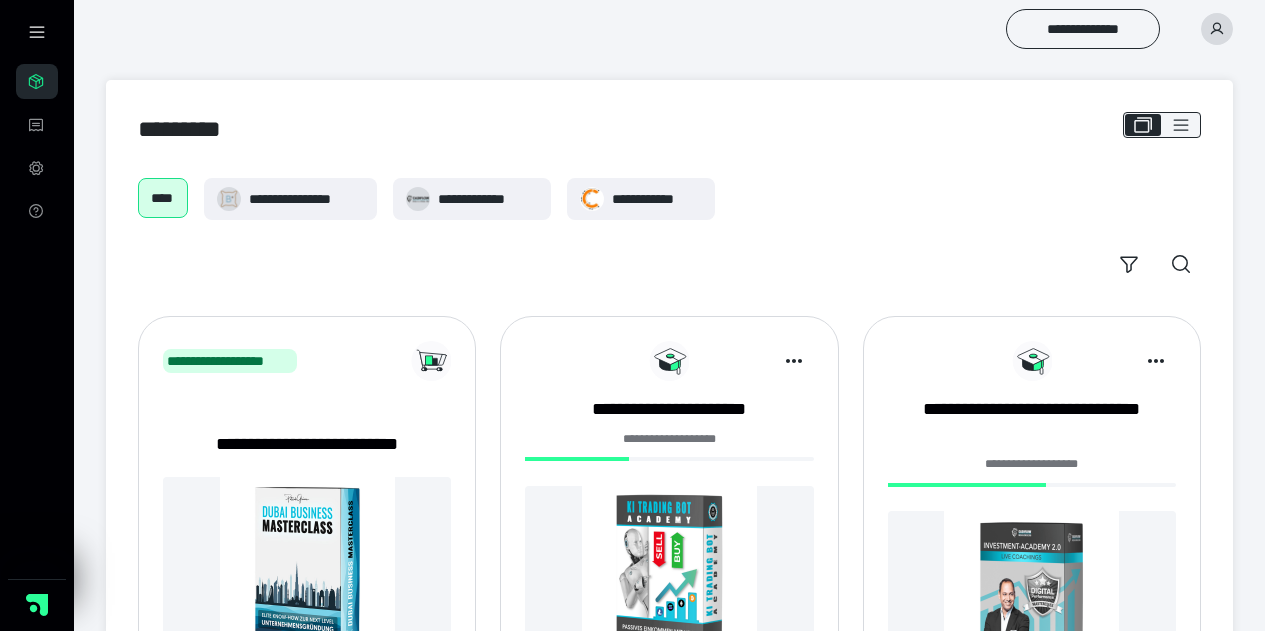 click at bounding box center [669, 573] 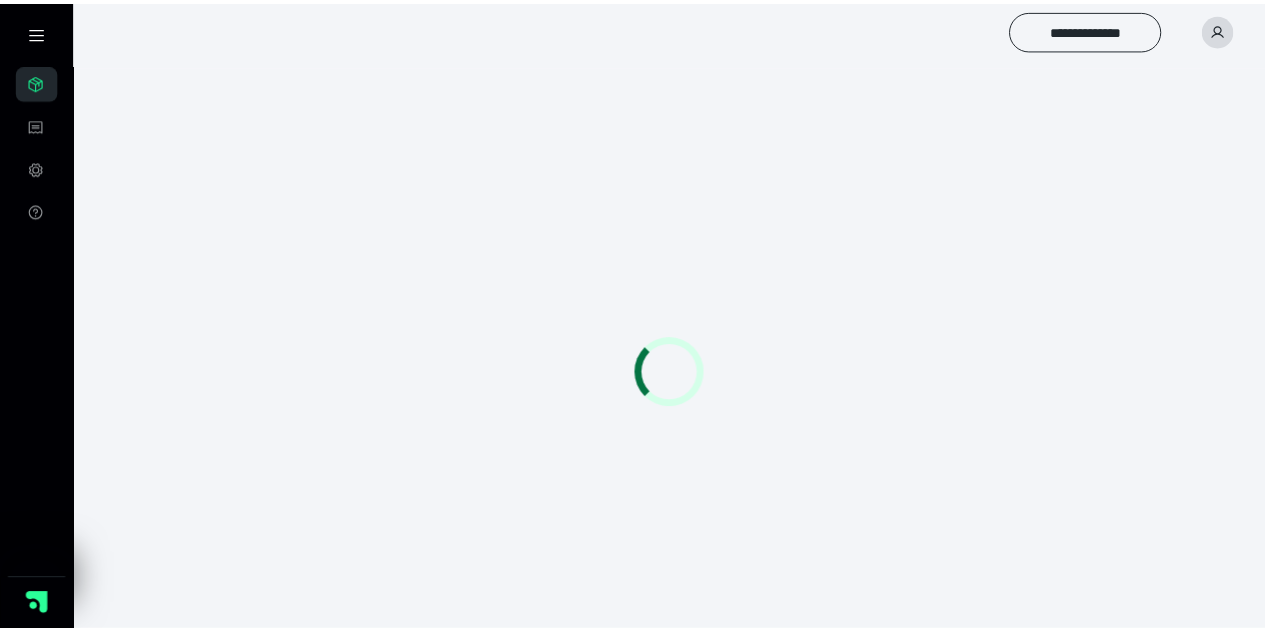 scroll, scrollTop: 0, scrollLeft: 0, axis: both 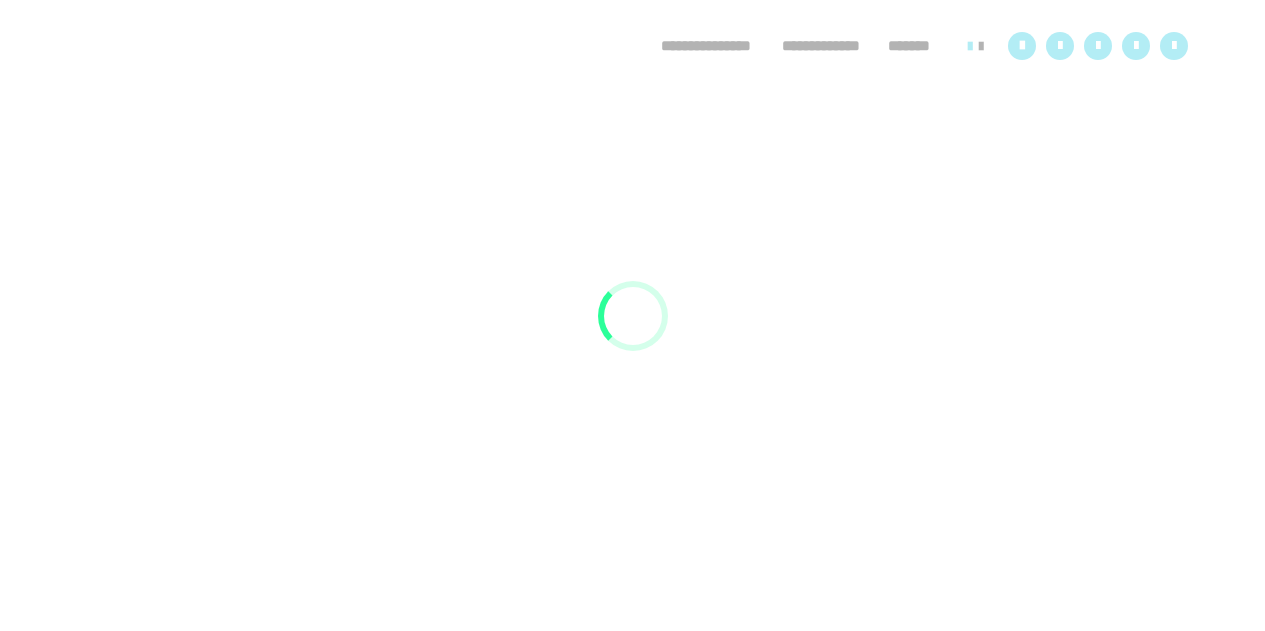 click at bounding box center [632, 315] 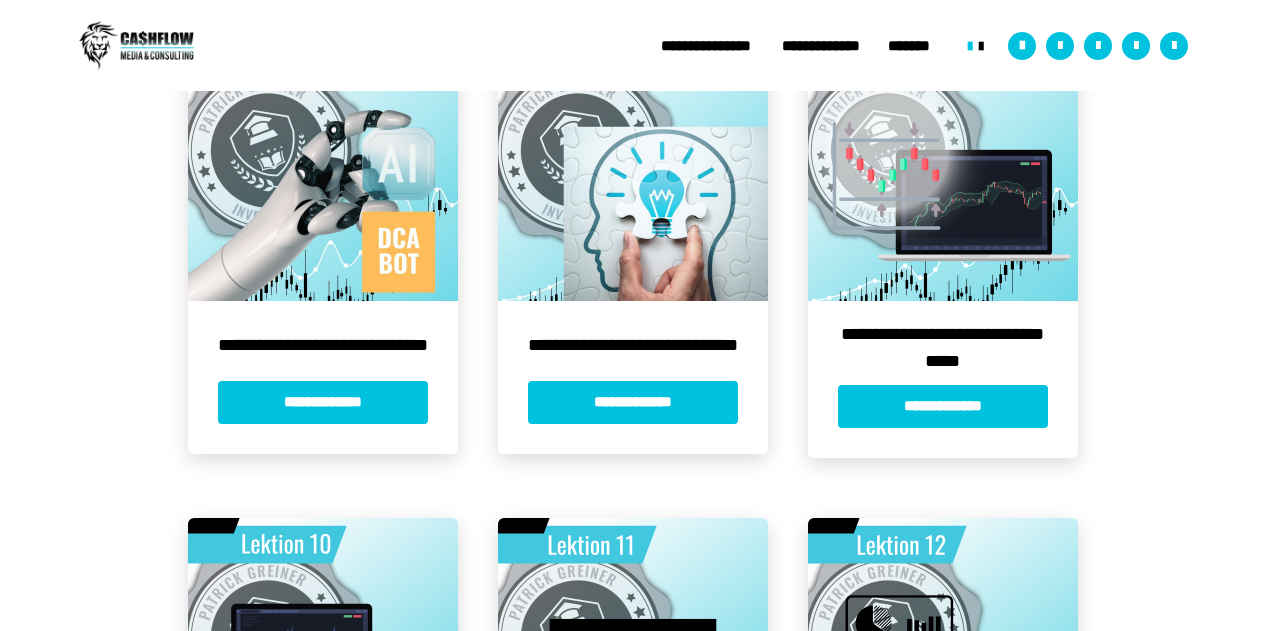 scroll, scrollTop: 1283, scrollLeft: 0, axis: vertical 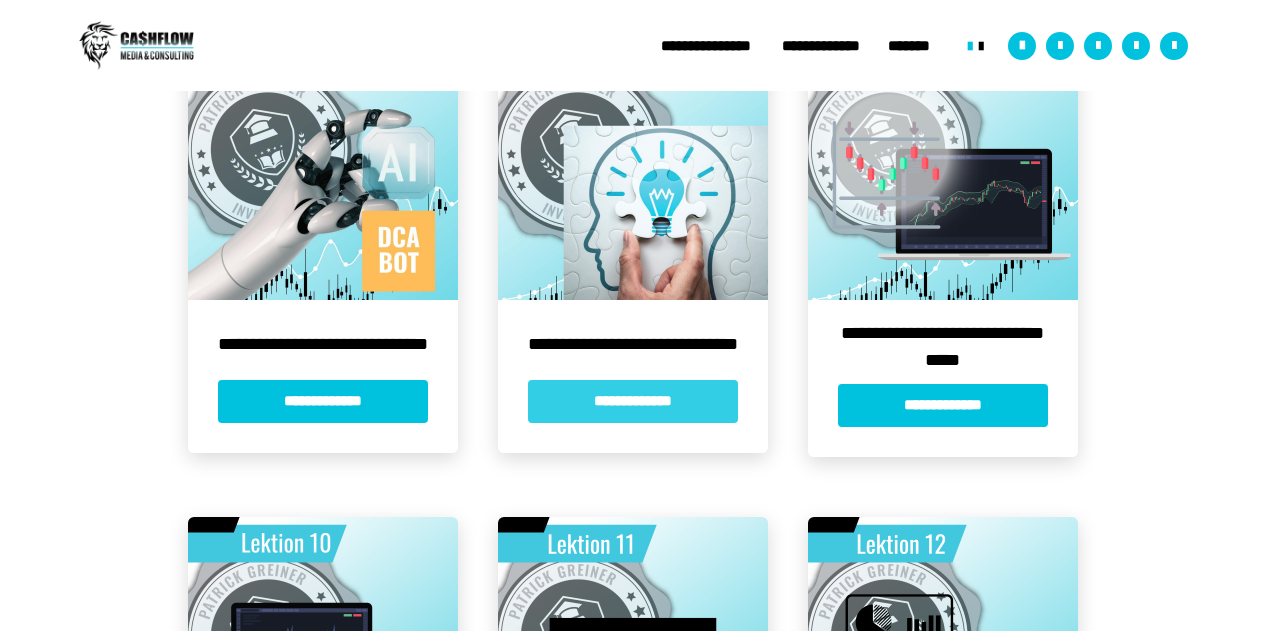 click on "**********" at bounding box center (633, 401) 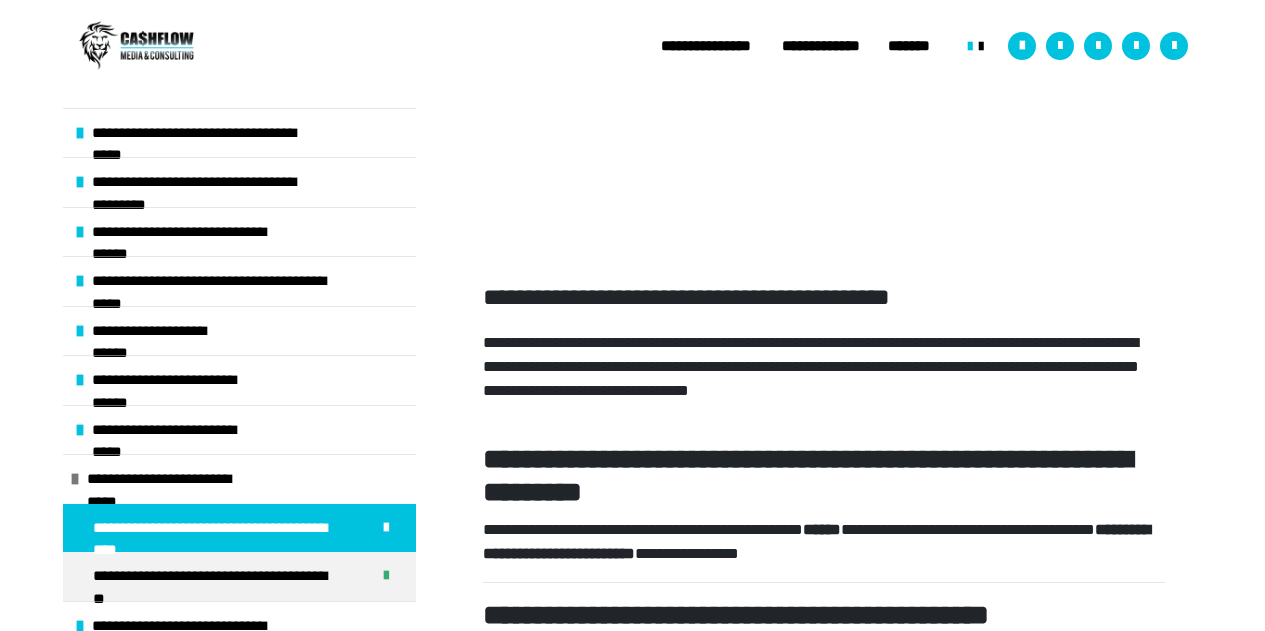 scroll, scrollTop: 521, scrollLeft: 0, axis: vertical 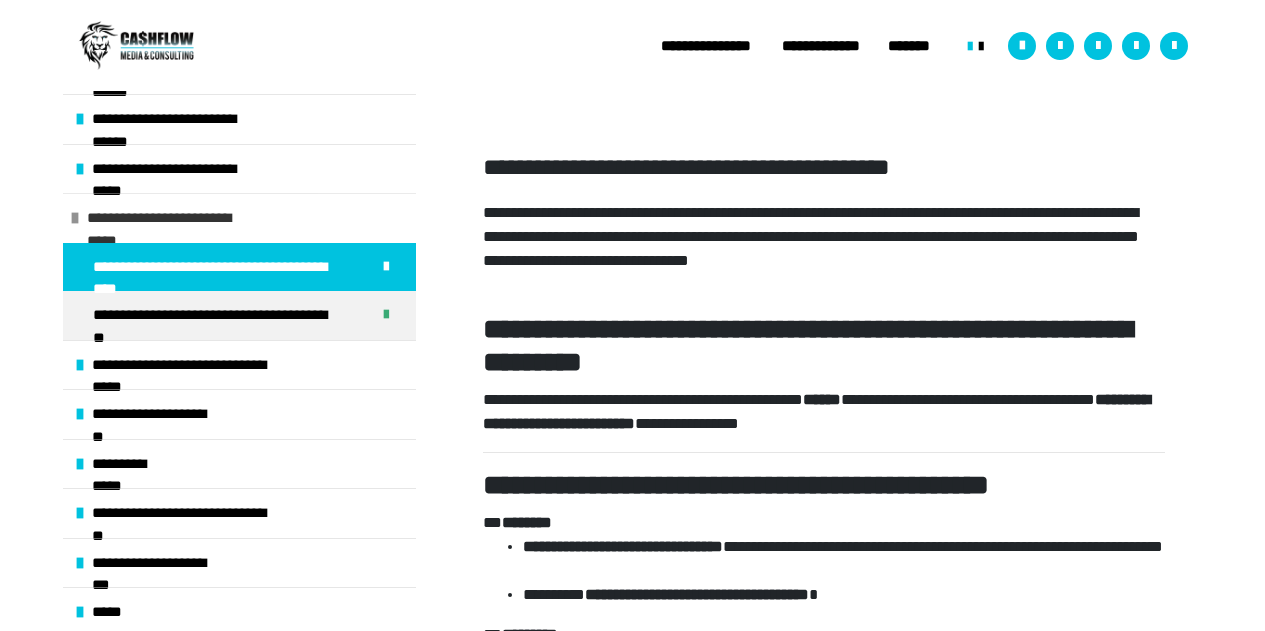 click at bounding box center (75, 218) 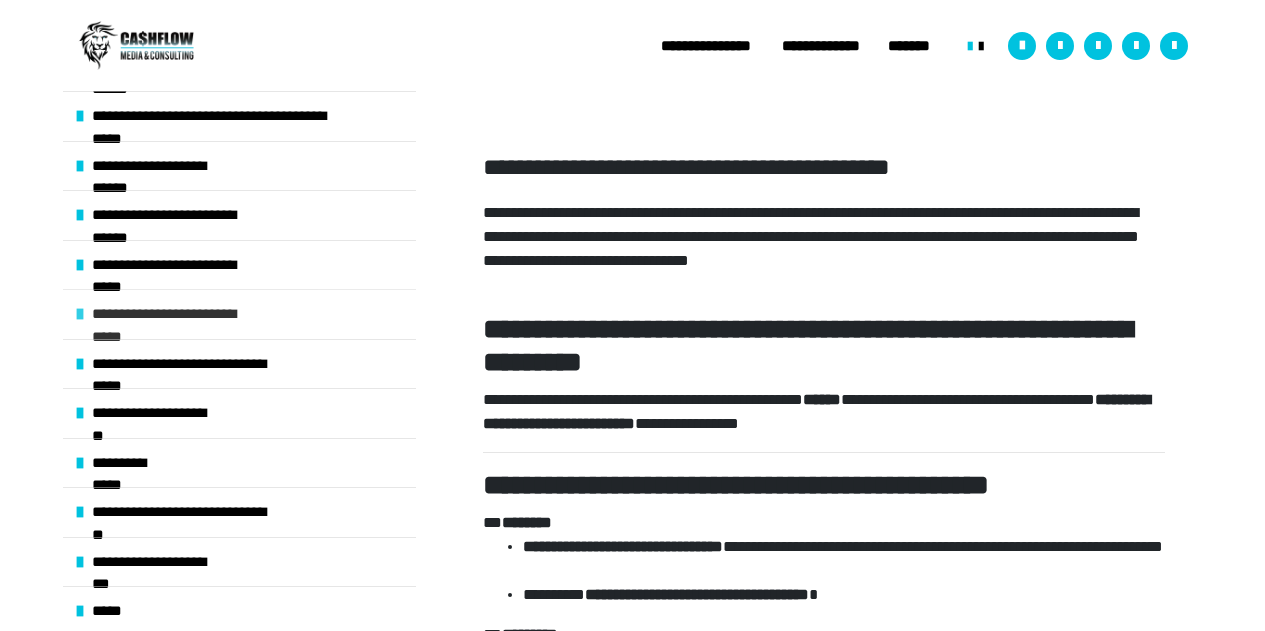 scroll, scrollTop: 164, scrollLeft: 0, axis: vertical 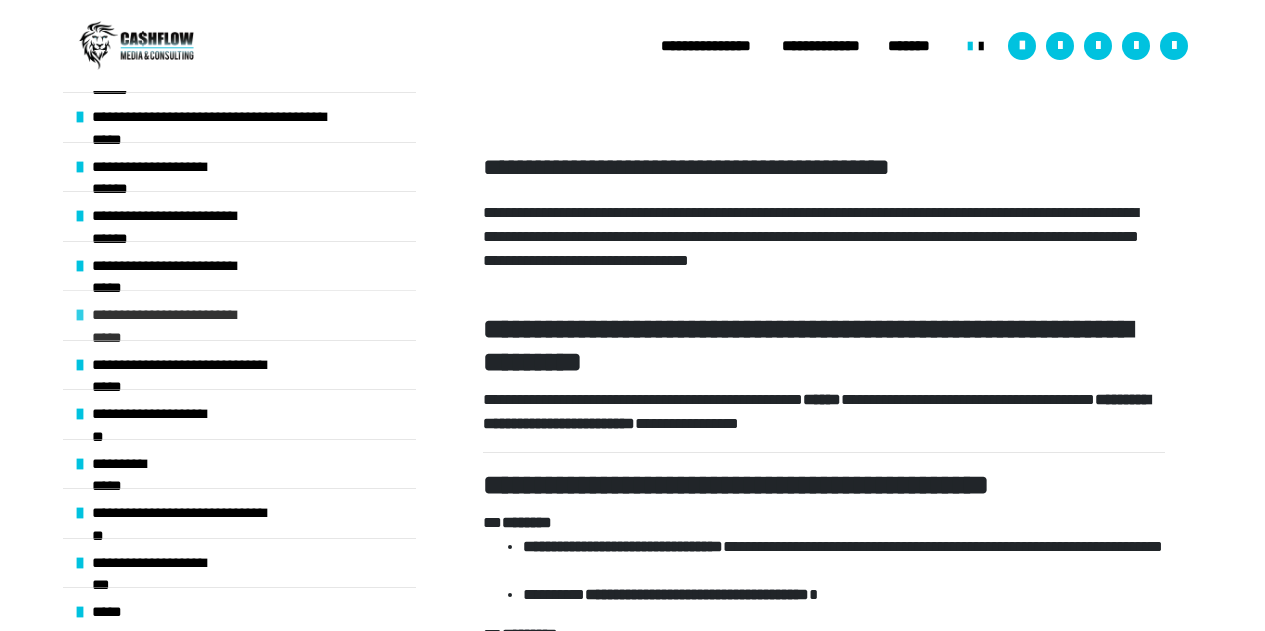 click at bounding box center (80, 315) 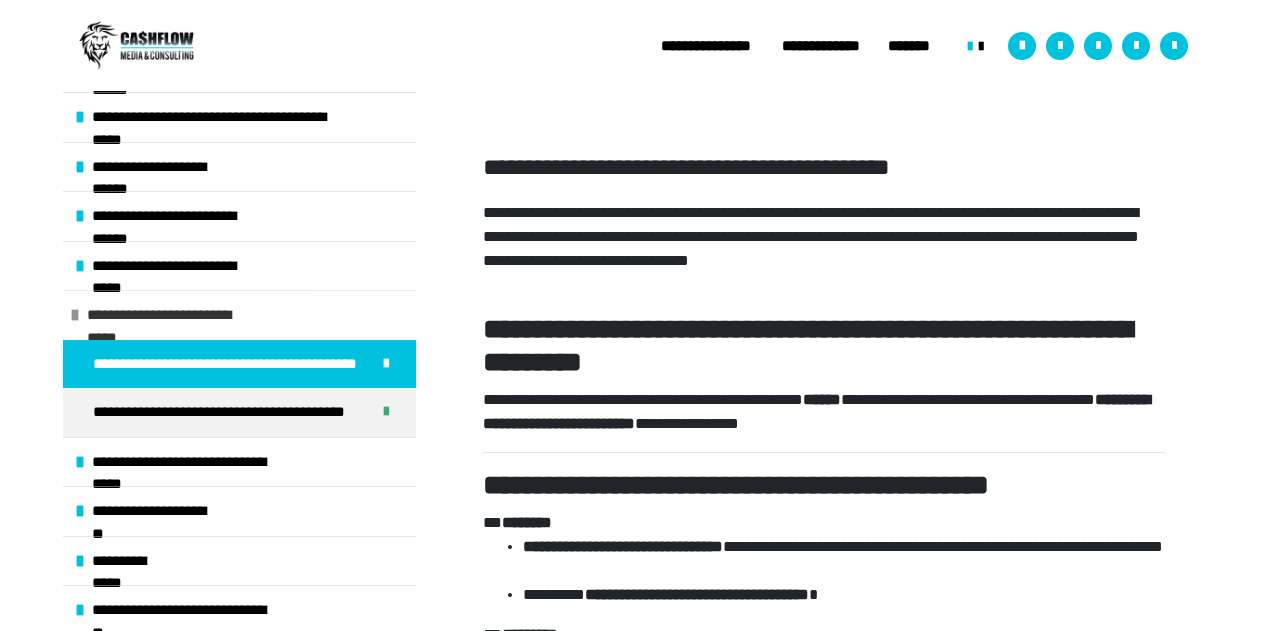 scroll, scrollTop: 261, scrollLeft: 0, axis: vertical 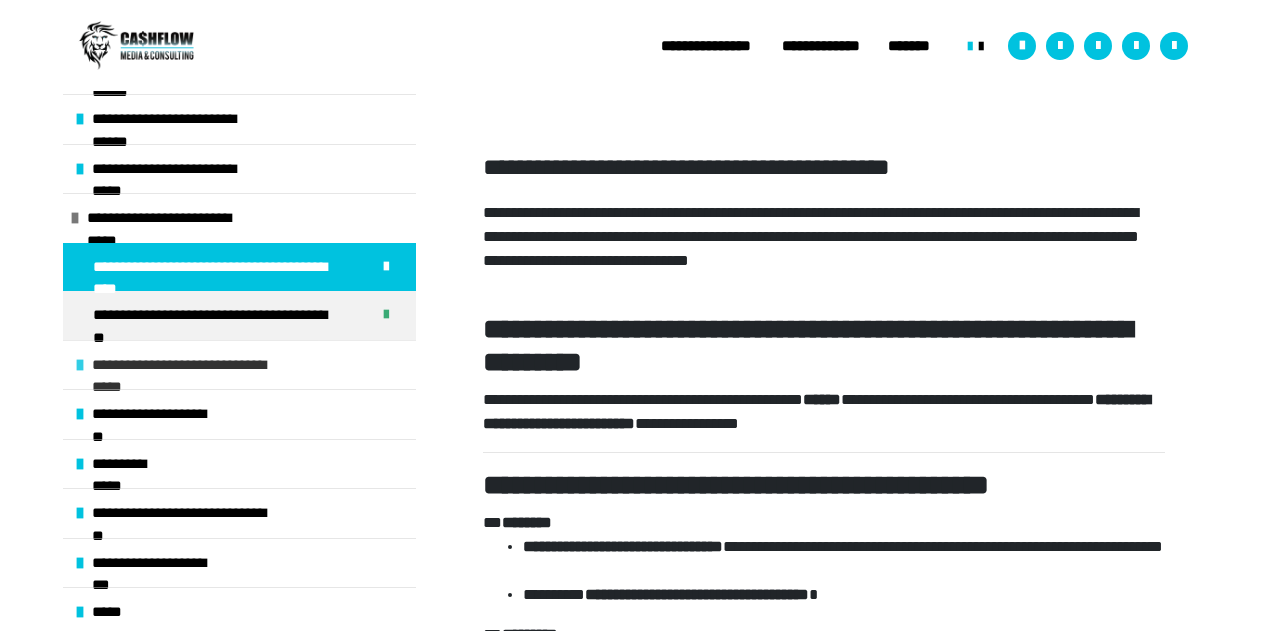 click at bounding box center [80, 365] 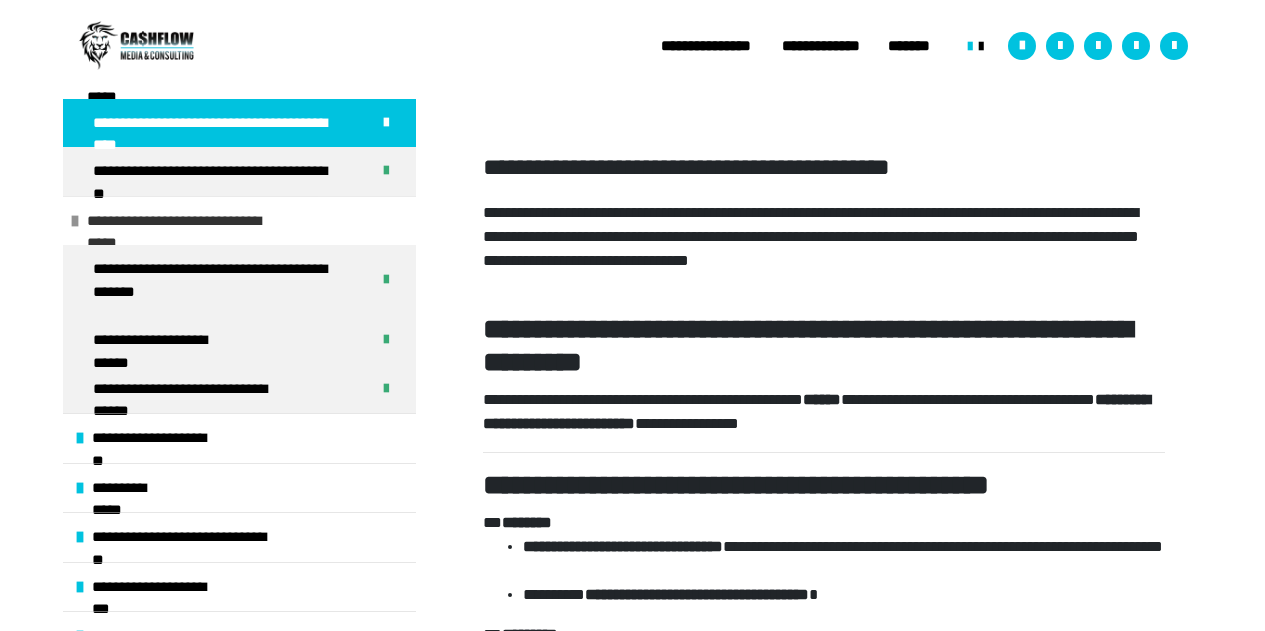 scroll, scrollTop: 429, scrollLeft: 0, axis: vertical 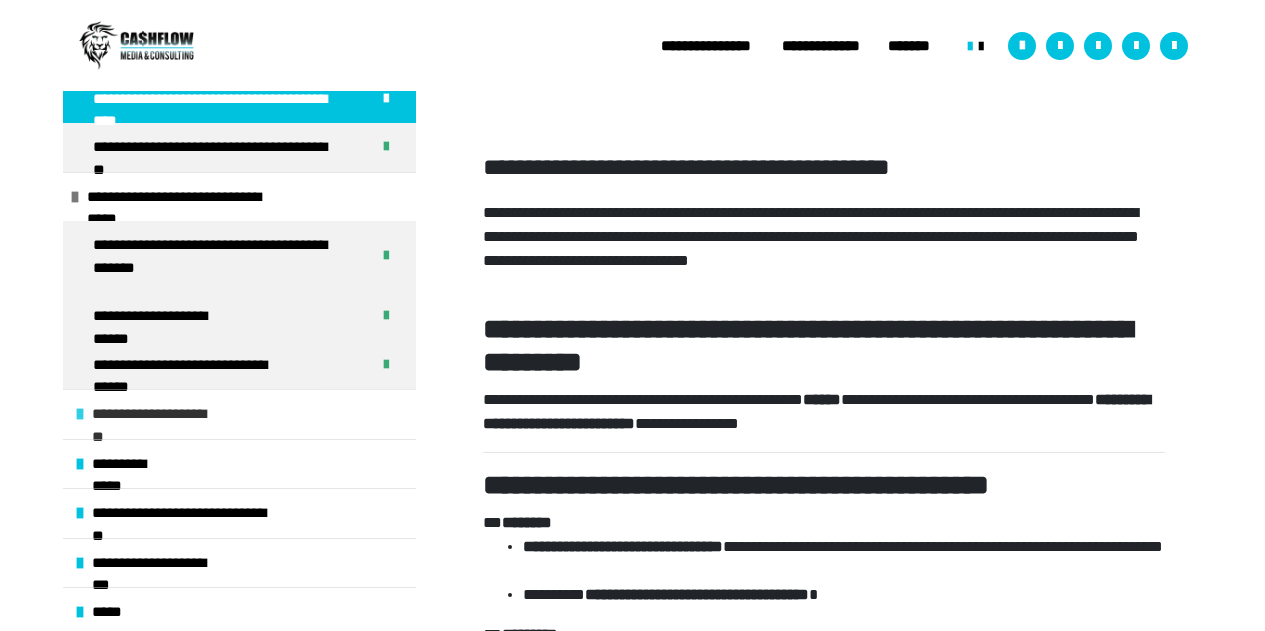 click at bounding box center (80, 414) 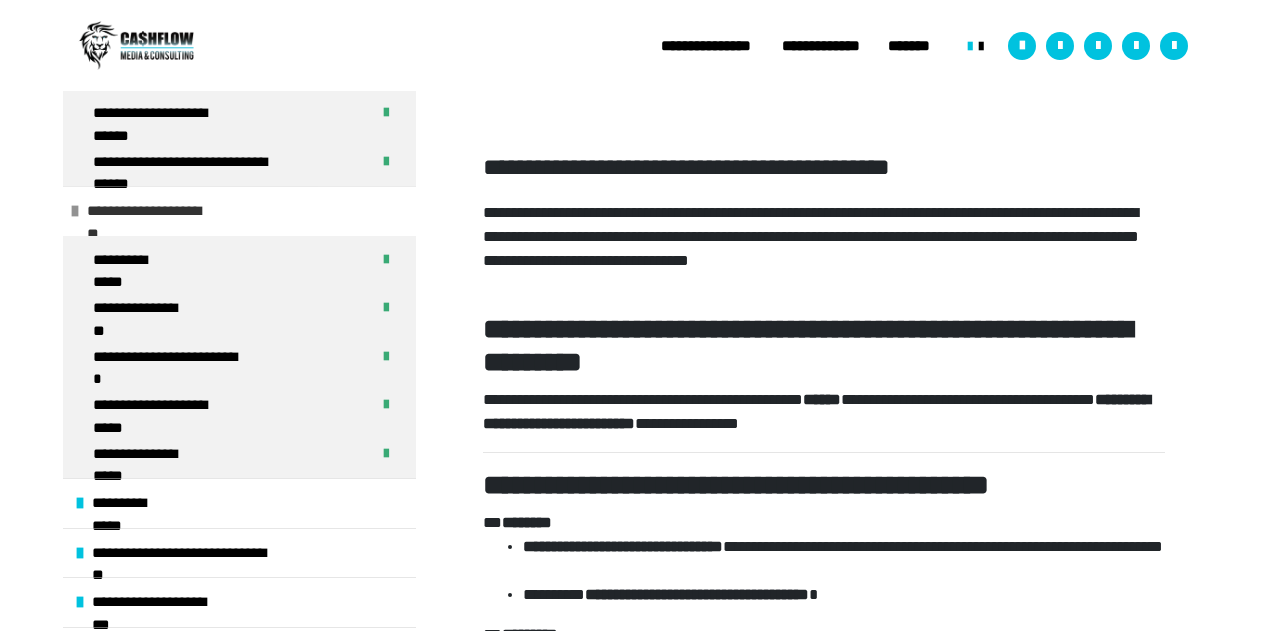 scroll, scrollTop: 658, scrollLeft: 0, axis: vertical 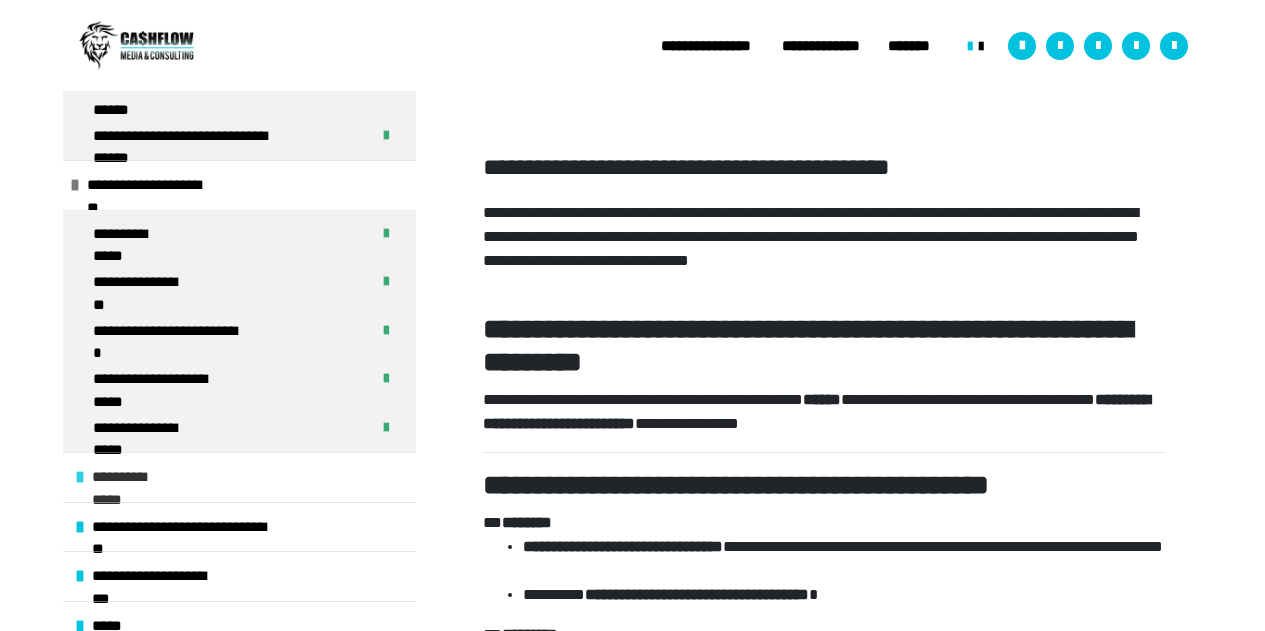 click at bounding box center [80, 477] 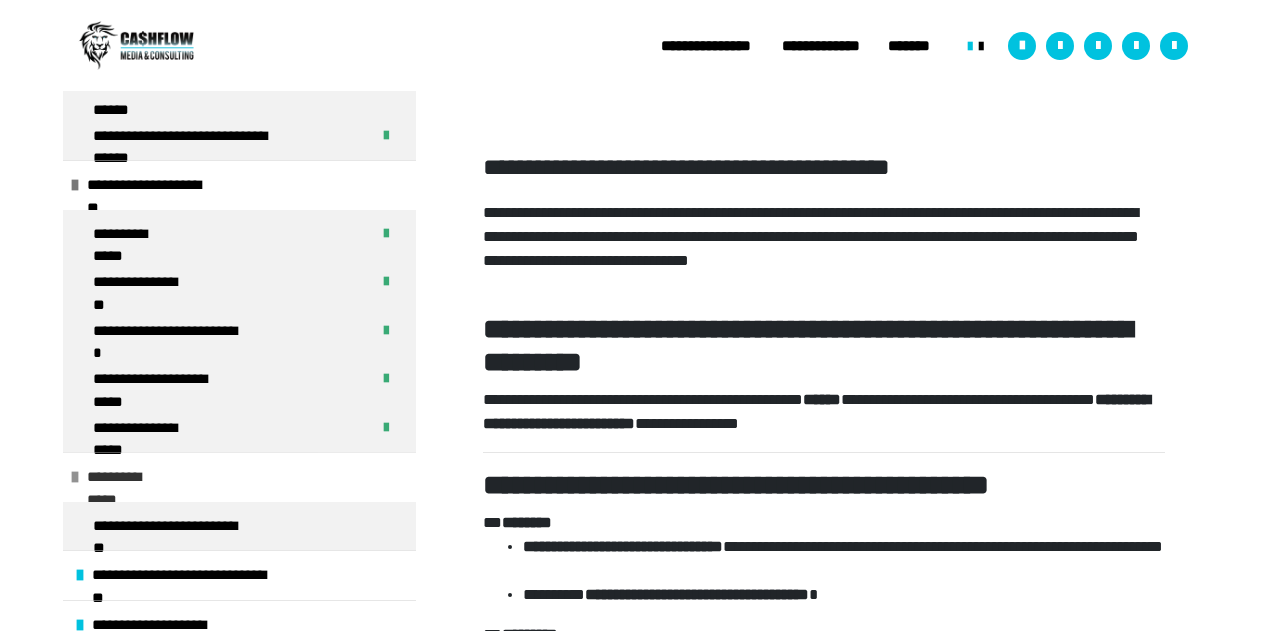 scroll, scrollTop: 720, scrollLeft: 0, axis: vertical 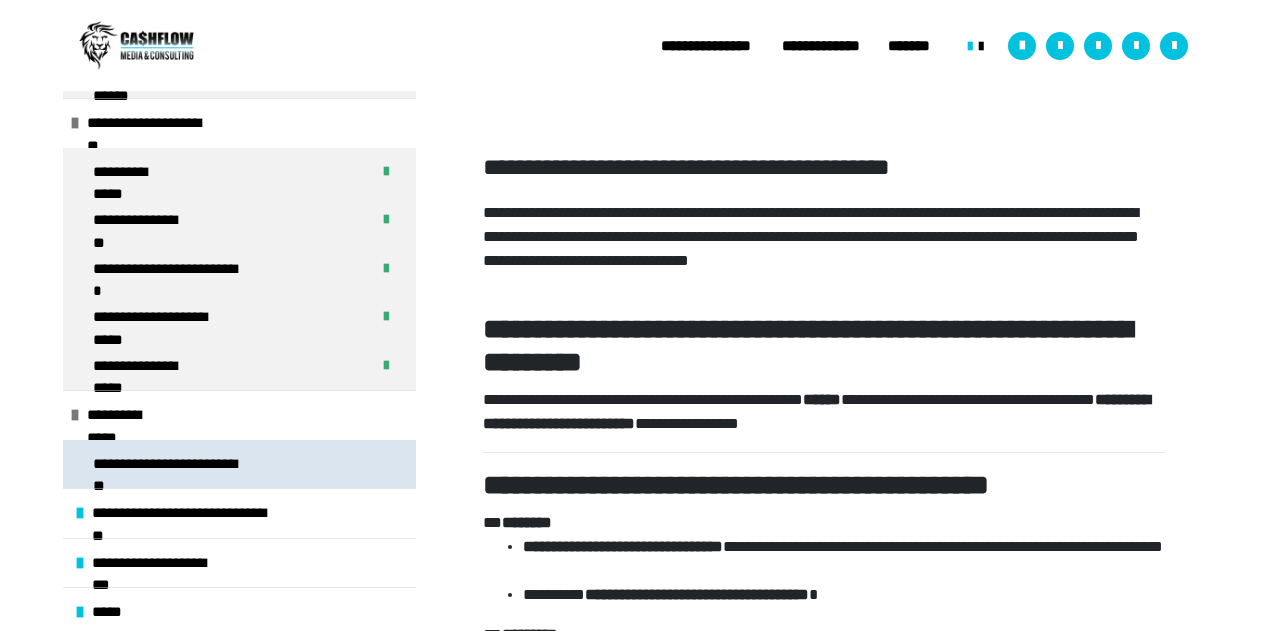 click on "**********" at bounding box center (168, 464) 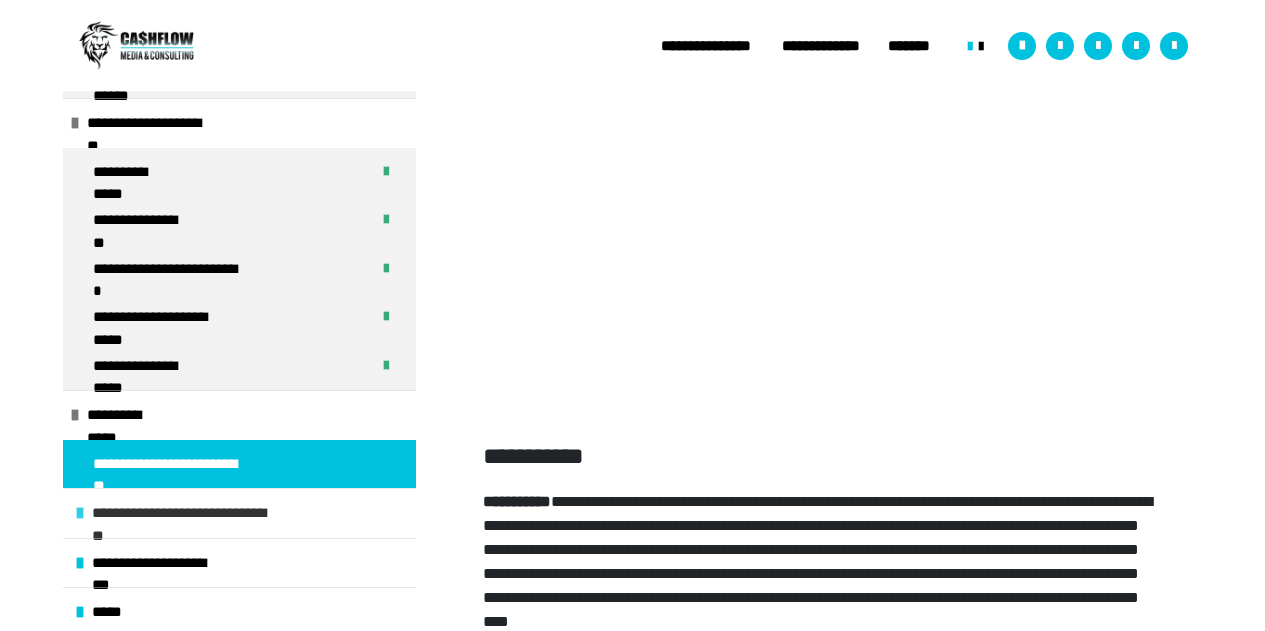 click at bounding box center [80, 513] 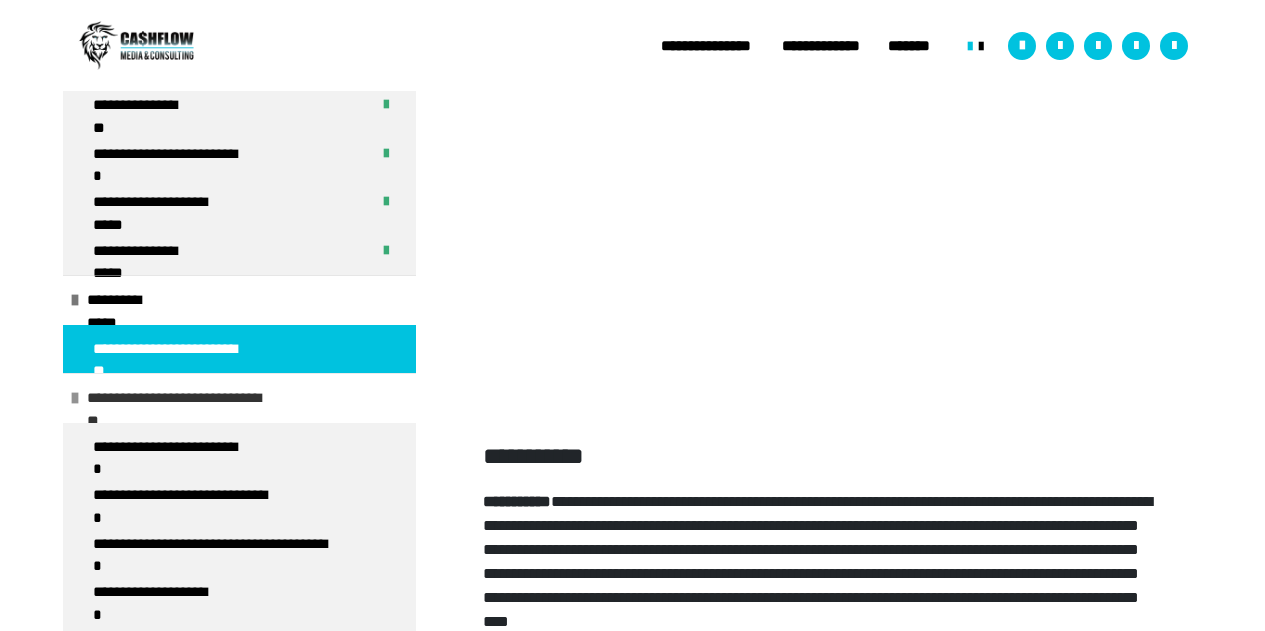 scroll, scrollTop: 793, scrollLeft: 0, axis: vertical 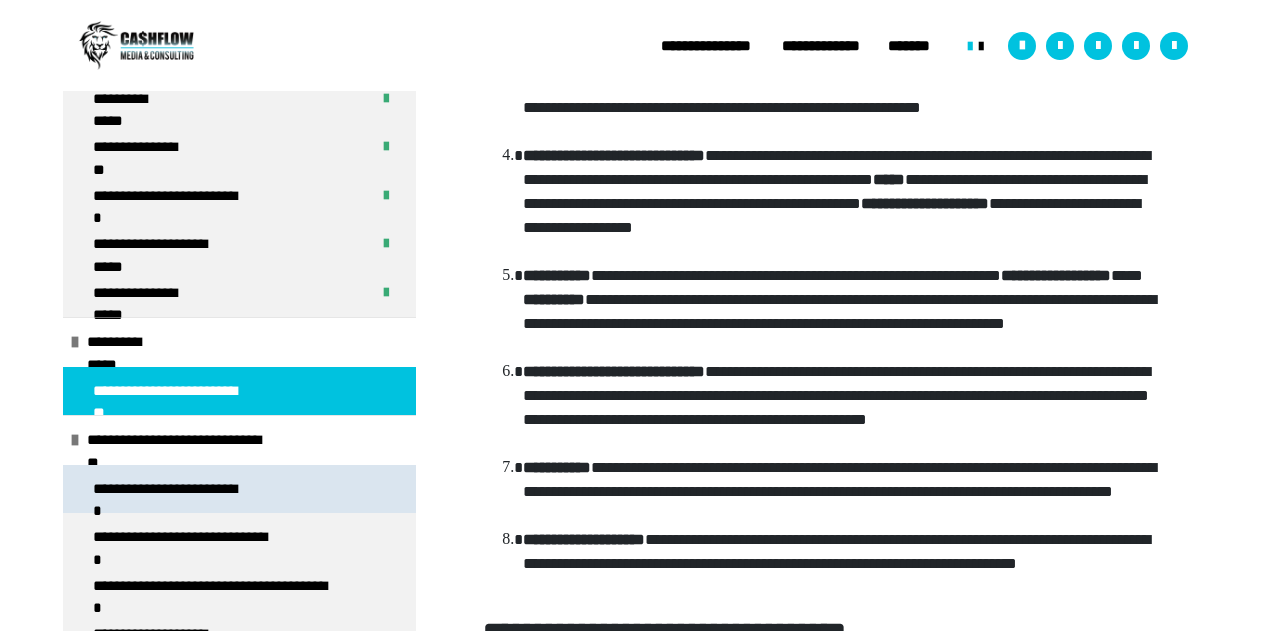click on "**********" at bounding box center [166, 489] 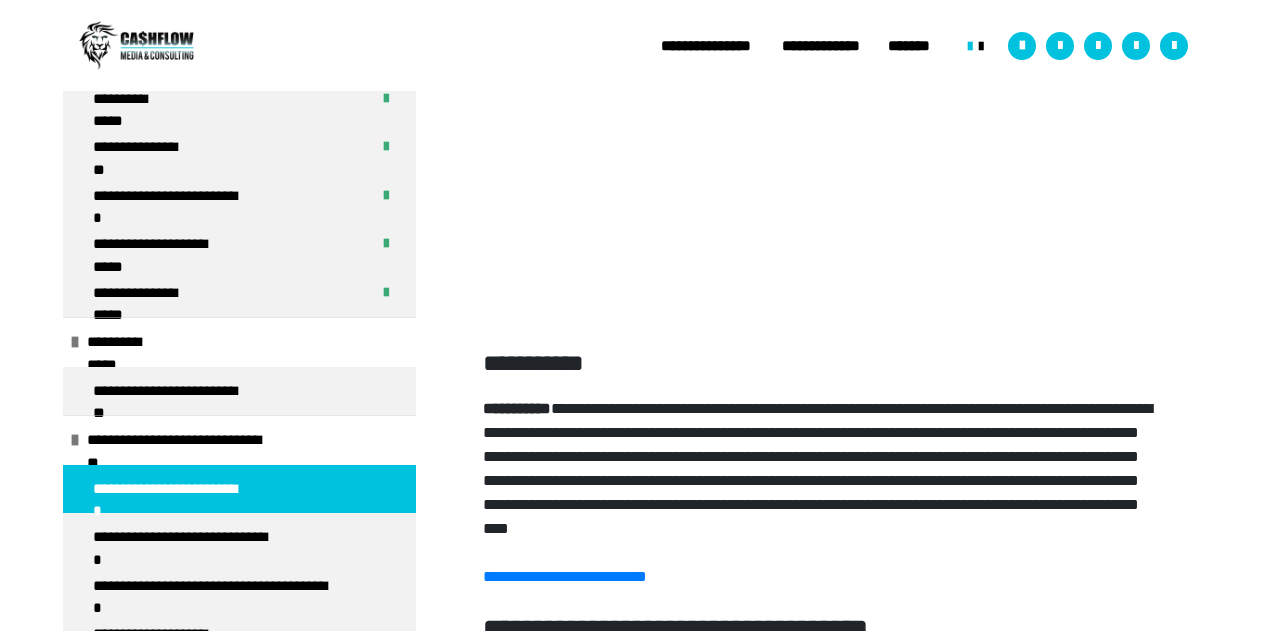 scroll, scrollTop: 452, scrollLeft: 0, axis: vertical 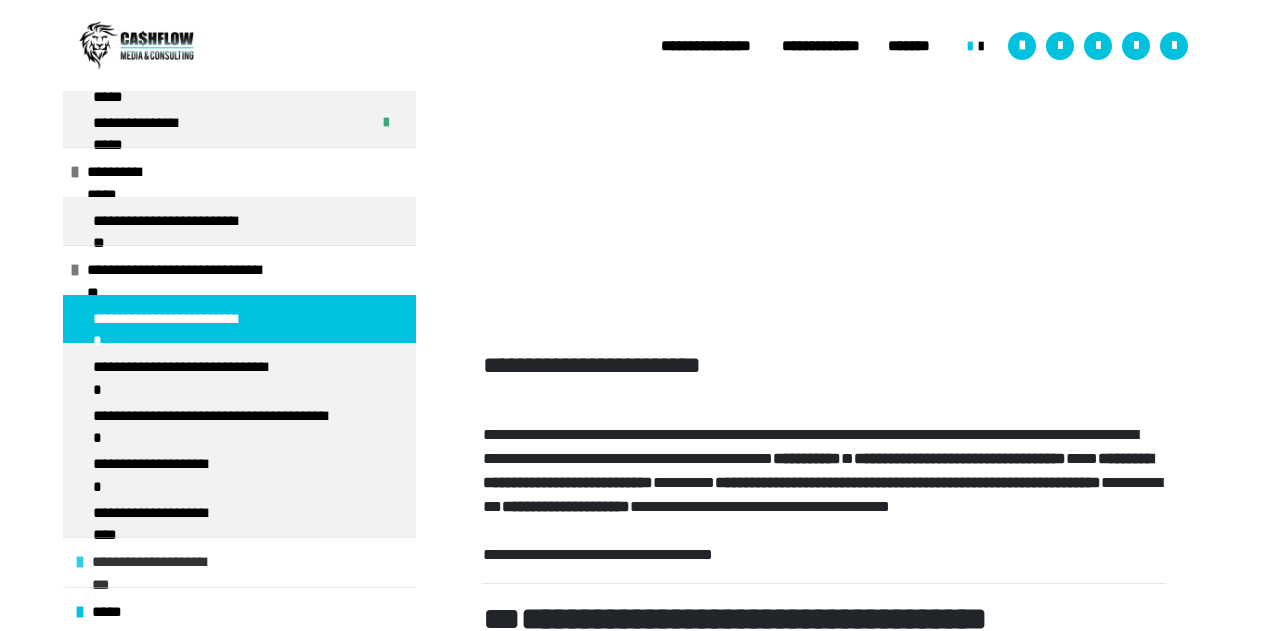 click on "**********" at bounding box center (158, 562) 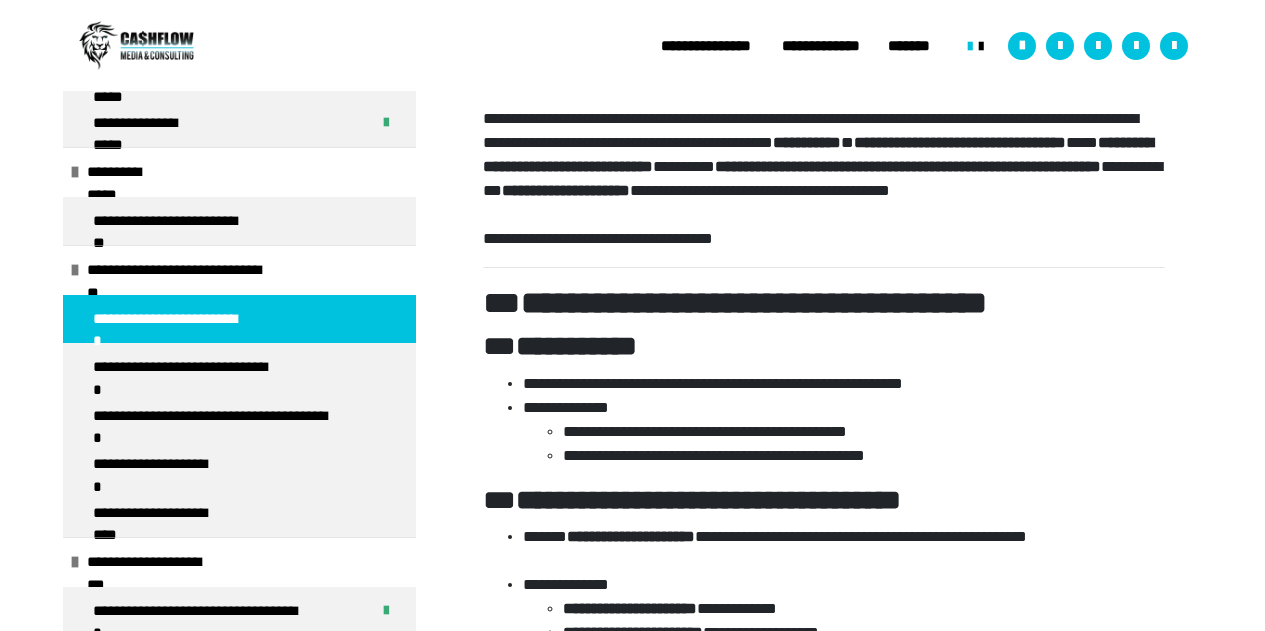 scroll, scrollTop: 764, scrollLeft: 0, axis: vertical 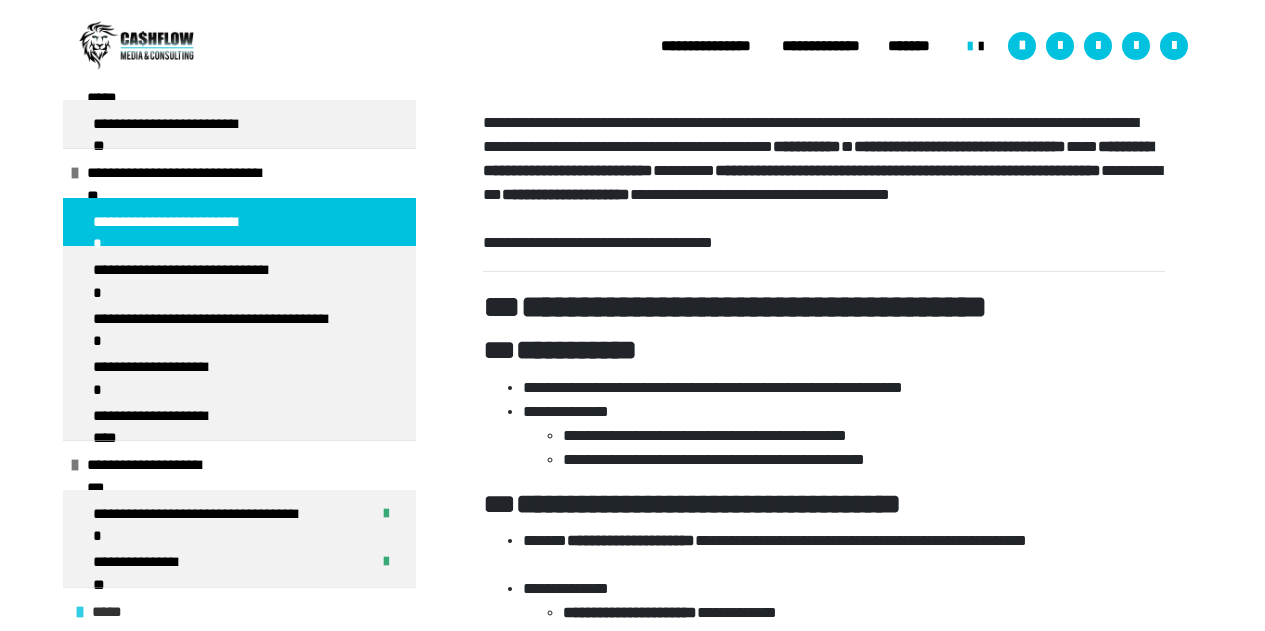 click at bounding box center [80, 612] 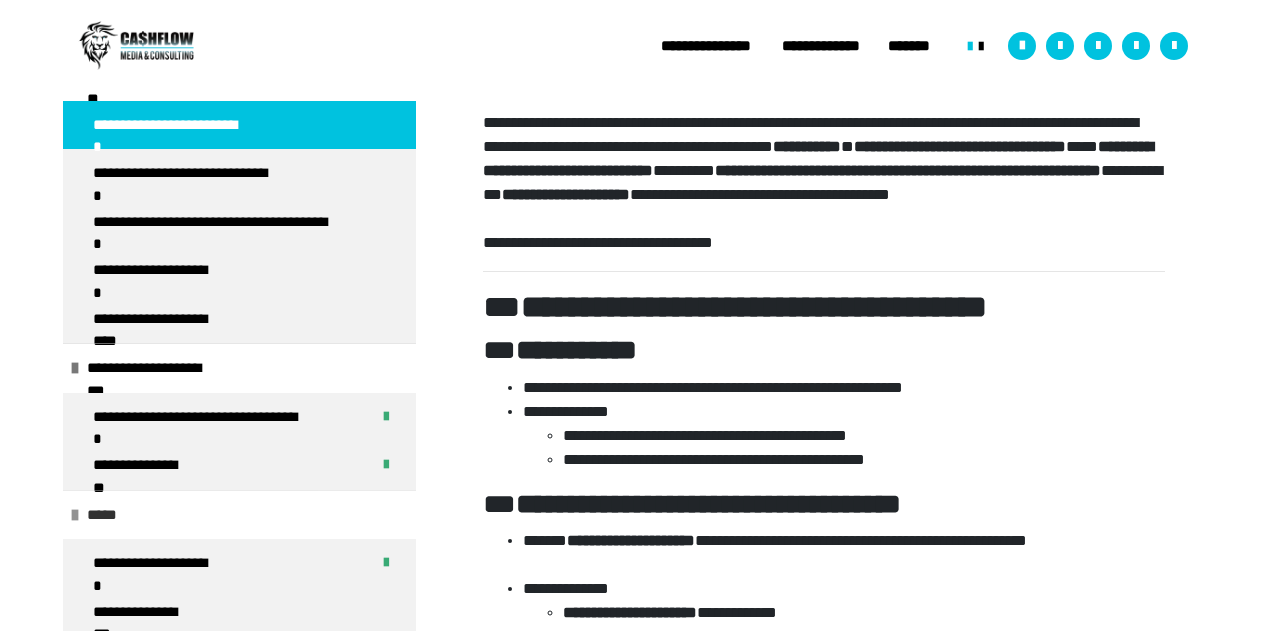 scroll, scrollTop: 1157, scrollLeft: 0, axis: vertical 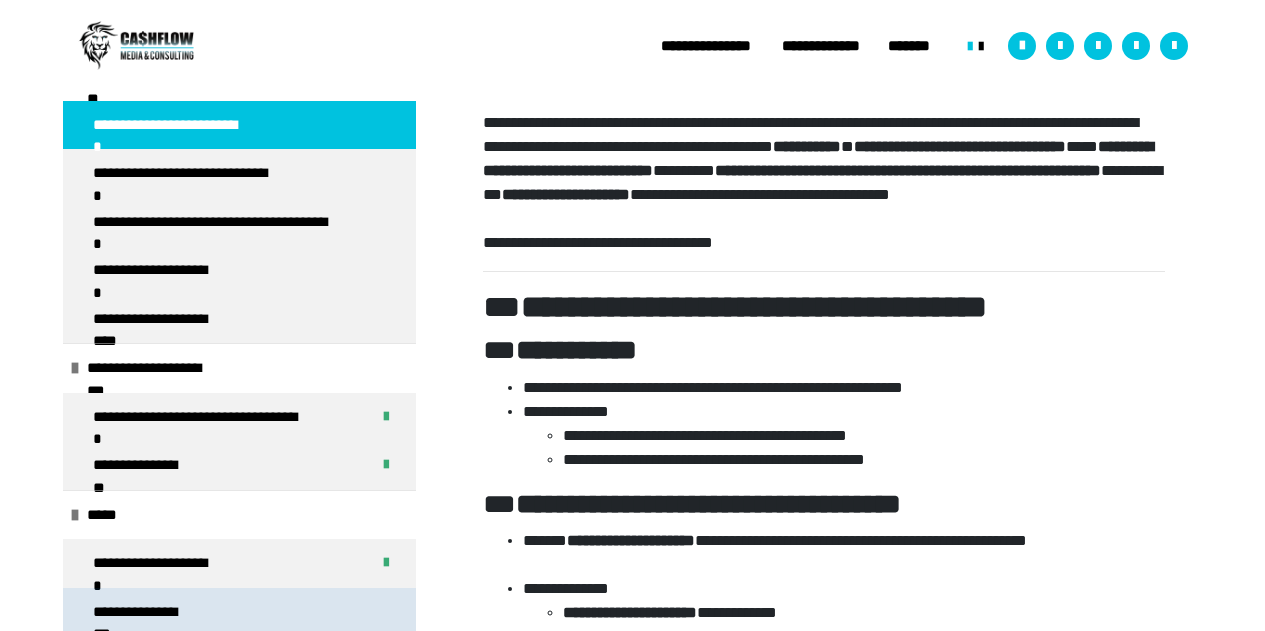 click on "**********" at bounding box center [147, 612] 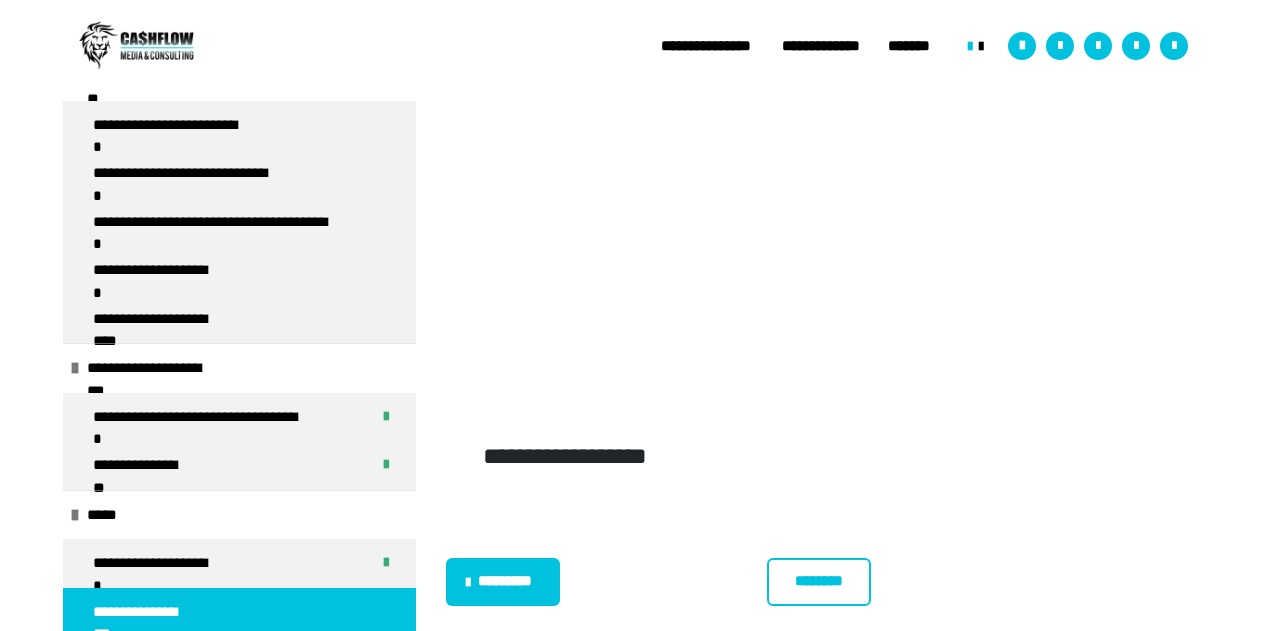 scroll, scrollTop: 203, scrollLeft: 0, axis: vertical 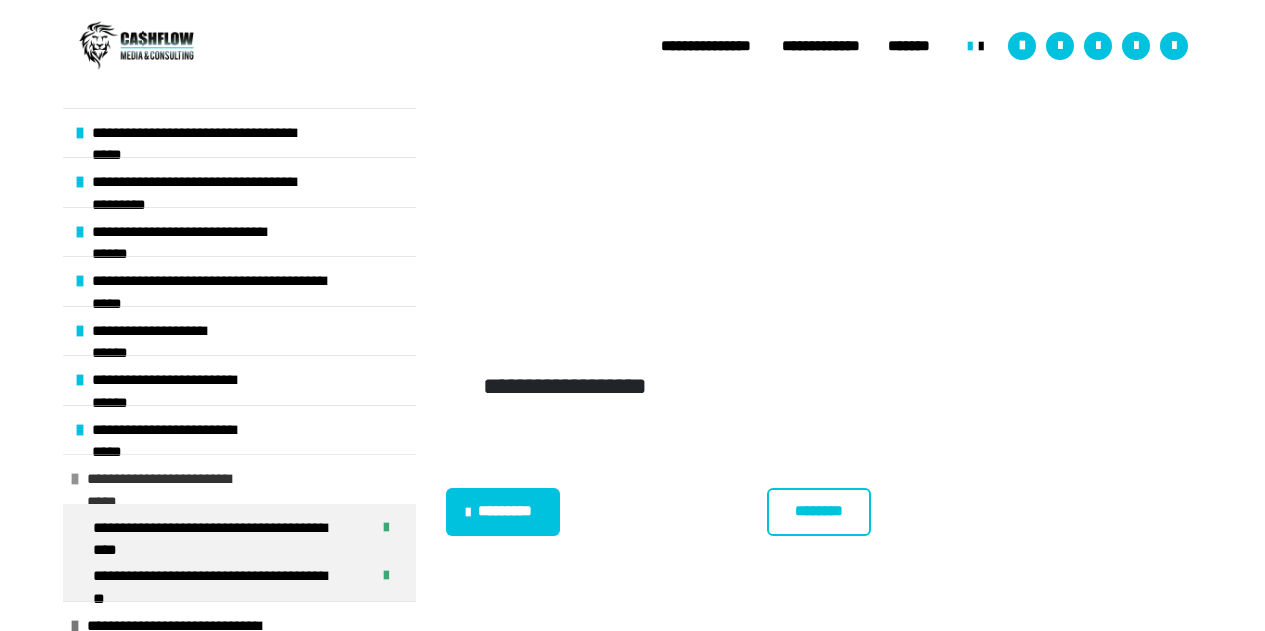 click at bounding box center [75, 479] 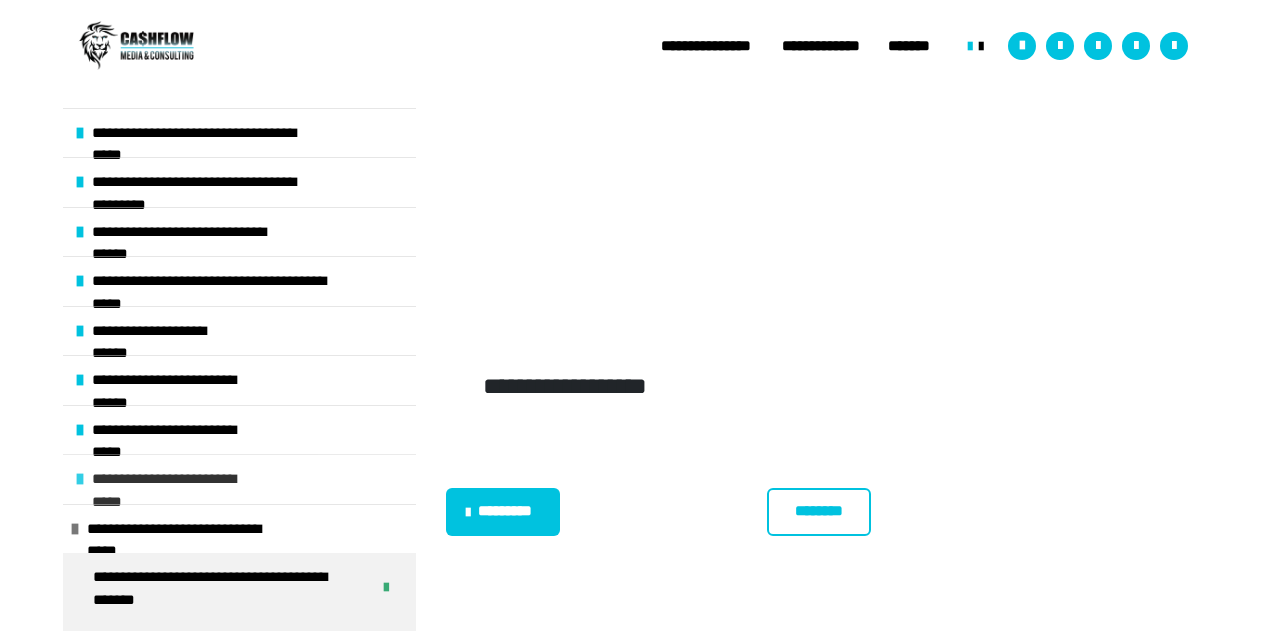 click on "**********" at bounding box center [239, 479] 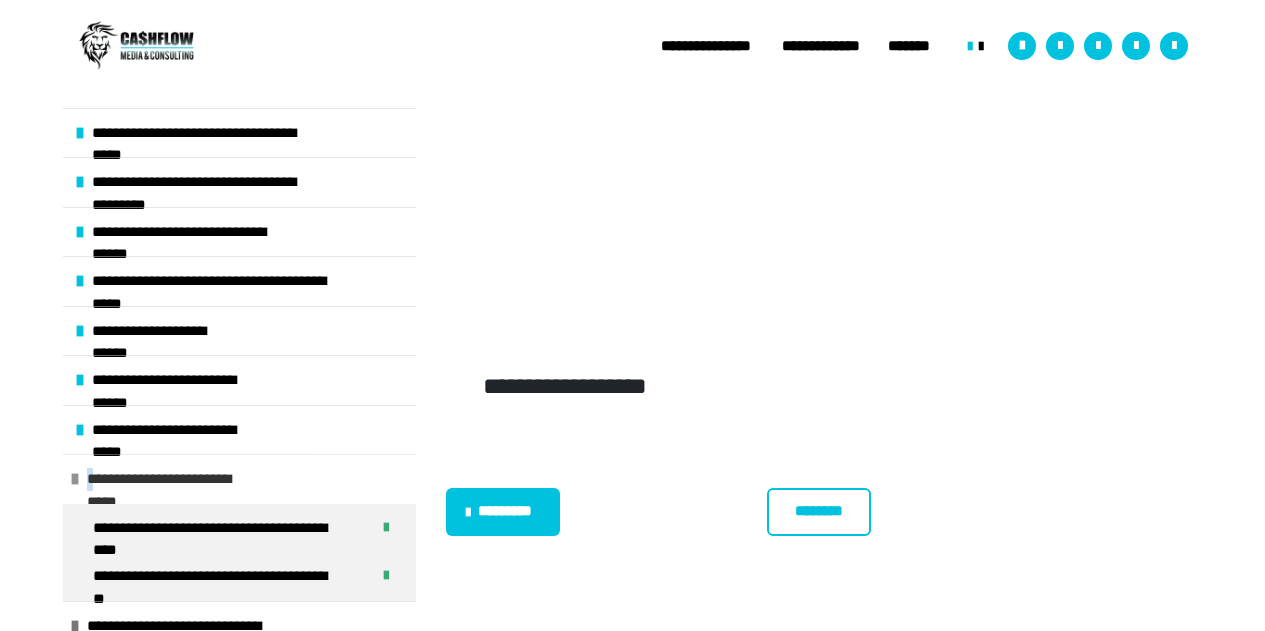 click on "**********" at bounding box center (239, 479) 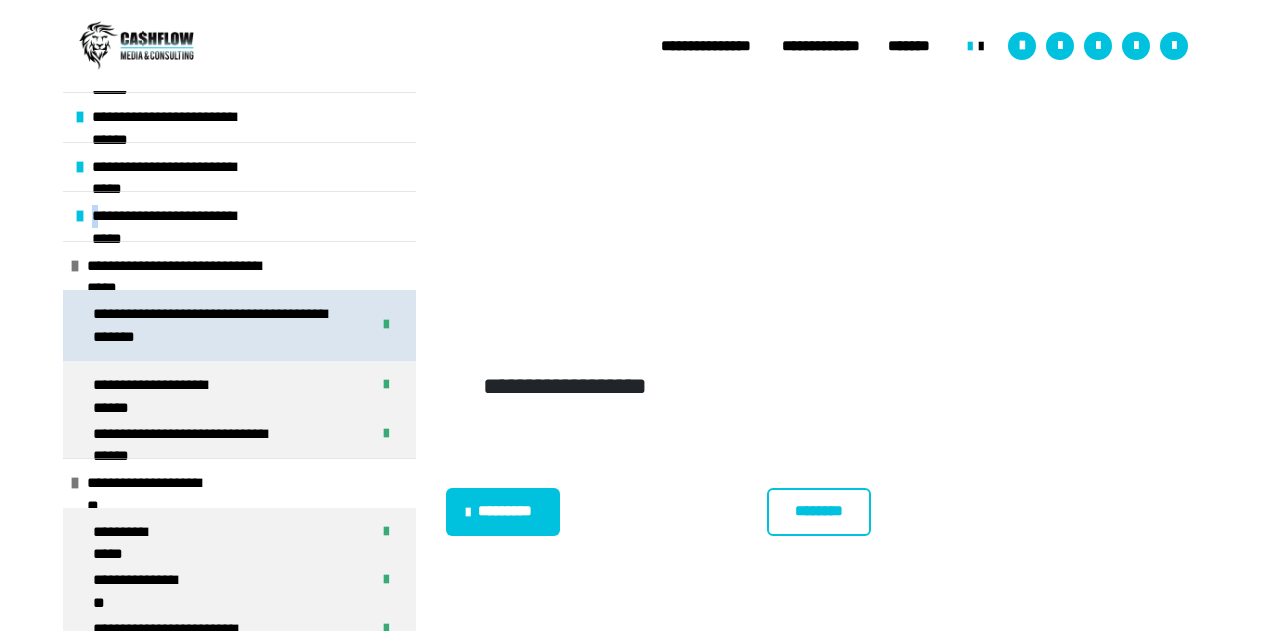 scroll, scrollTop: 264, scrollLeft: 0, axis: vertical 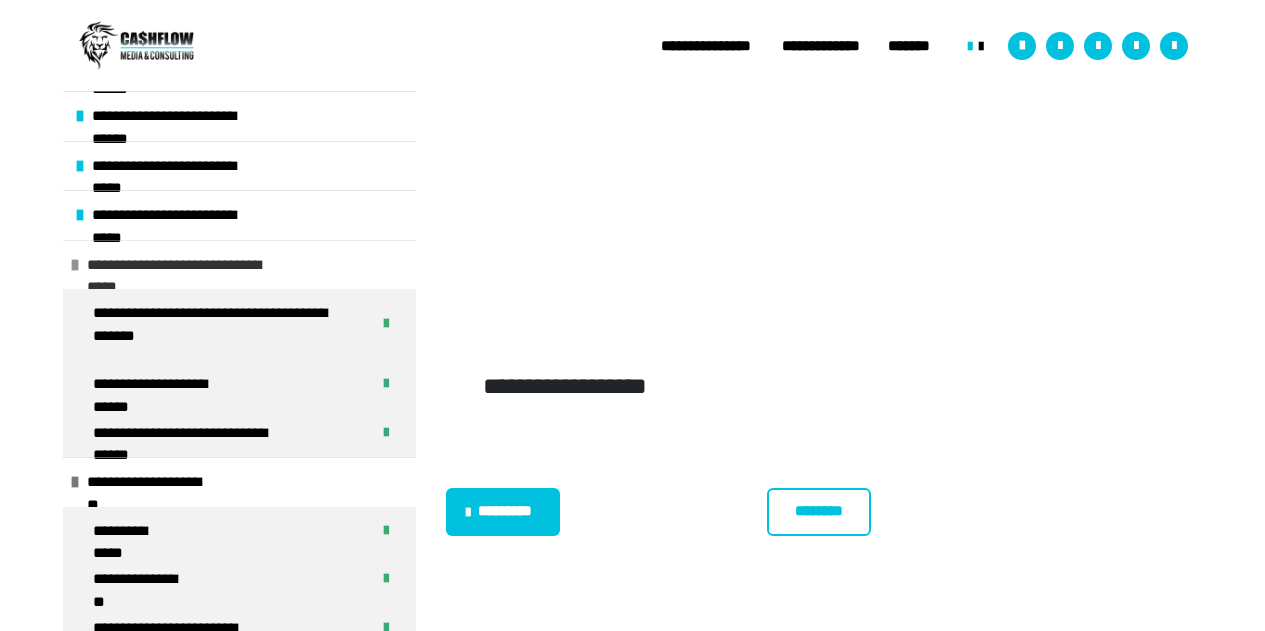 click on "**********" at bounding box center [239, 265] 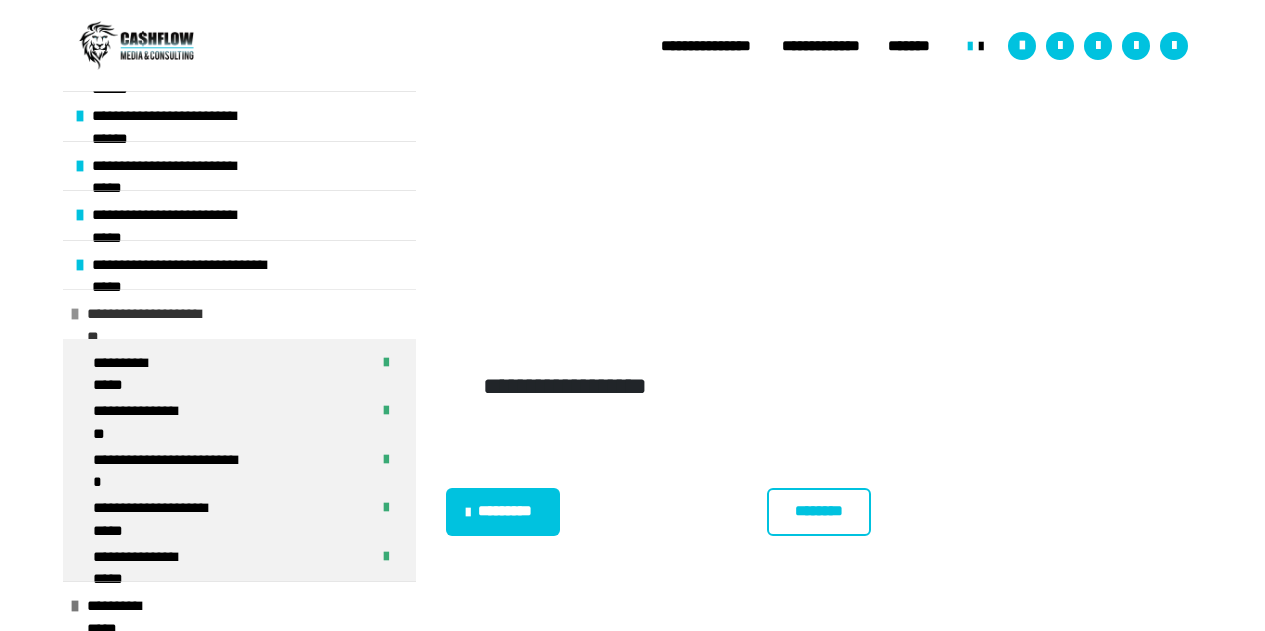click at bounding box center [75, 314] 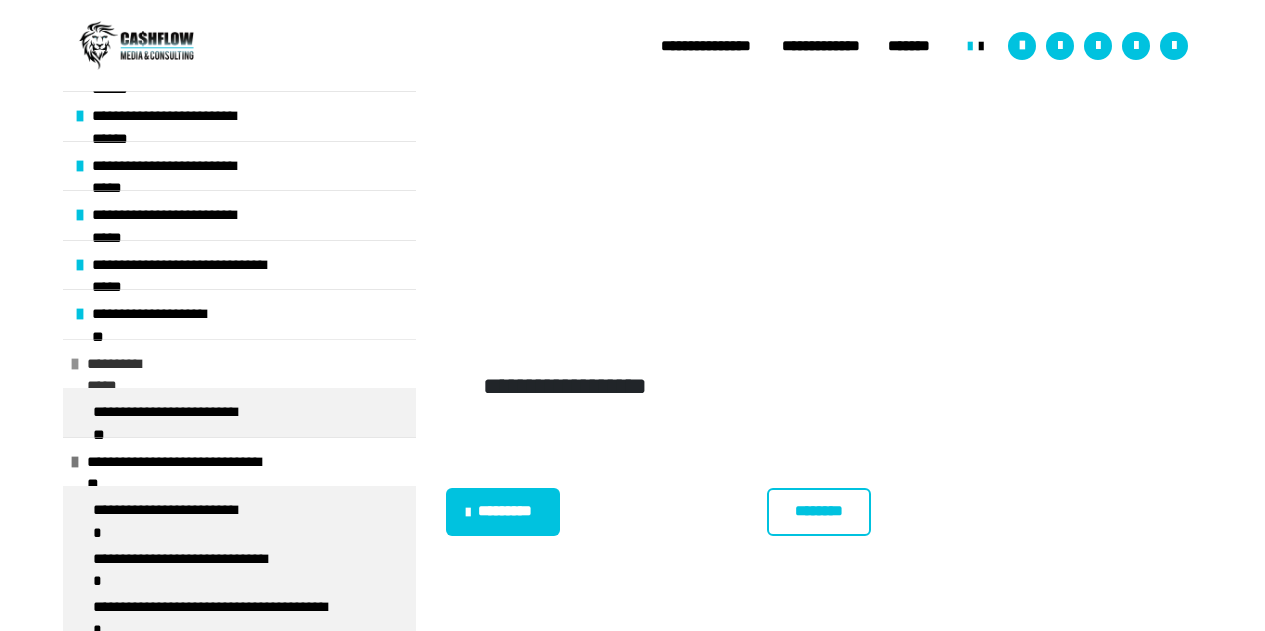 click on "**********" at bounding box center [129, 364] 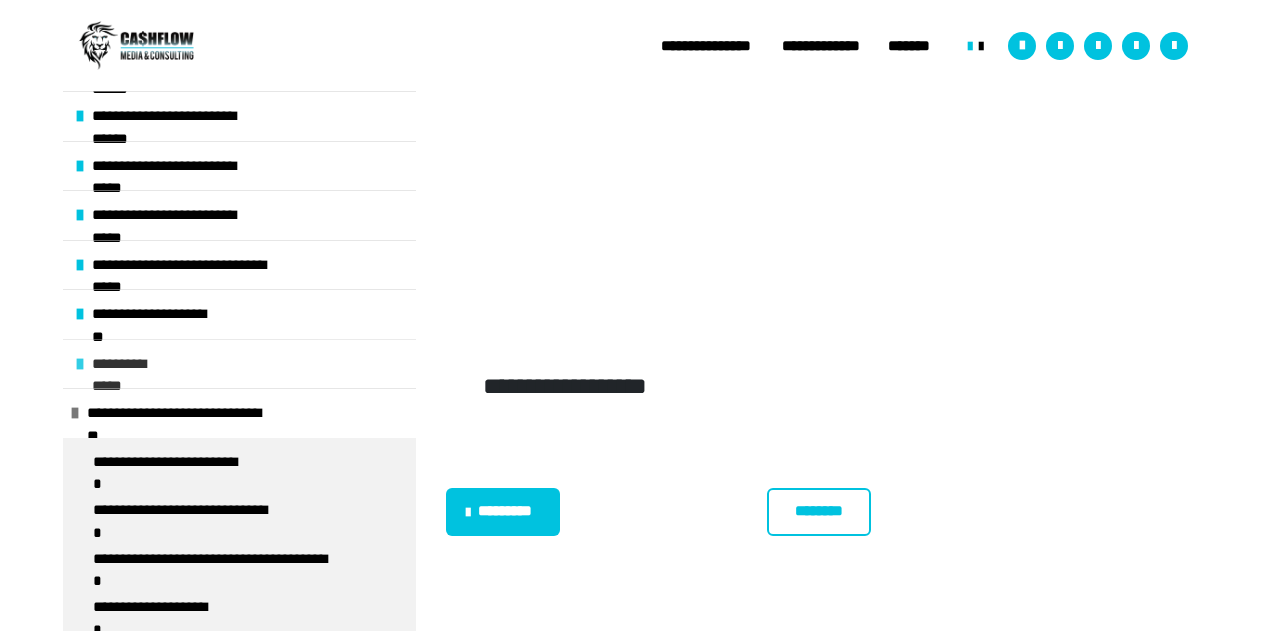 click on "**********" at bounding box center (134, 364) 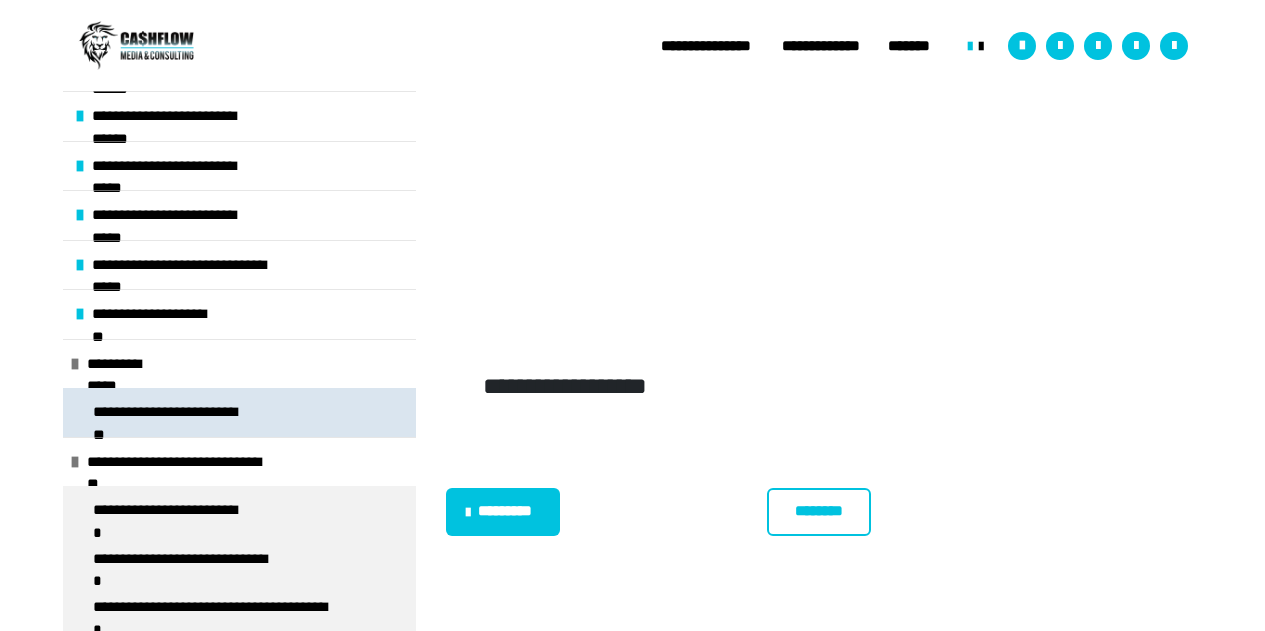 click on "**********" at bounding box center (168, 412) 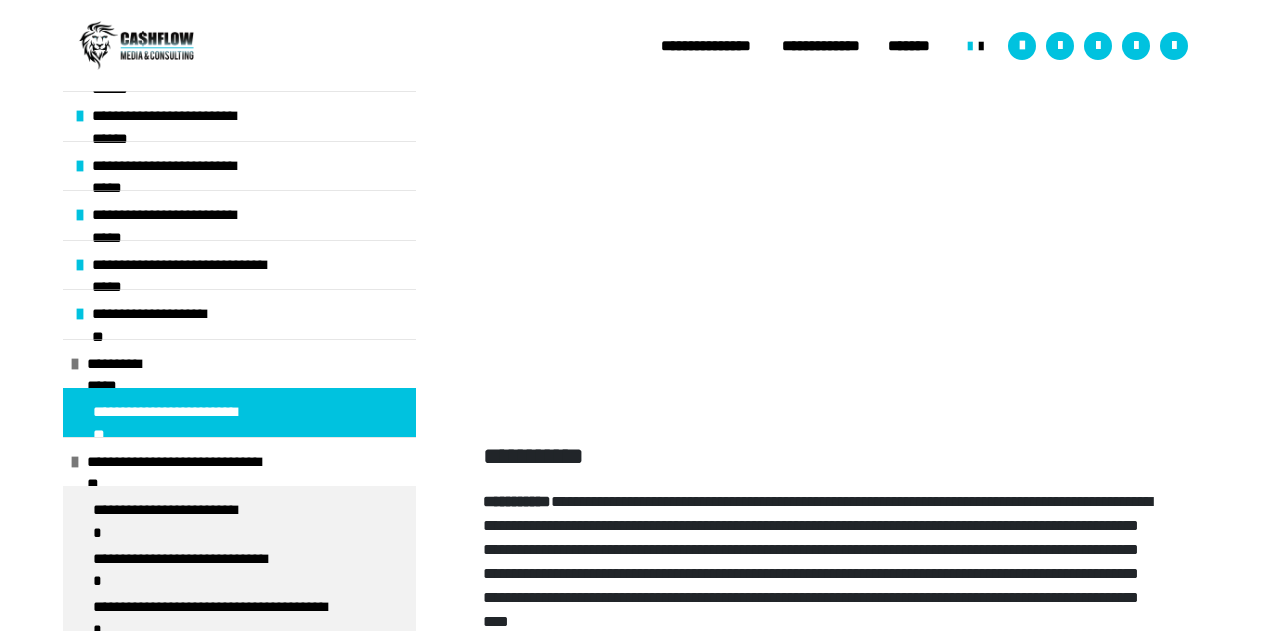 scroll, scrollTop: 231, scrollLeft: 0, axis: vertical 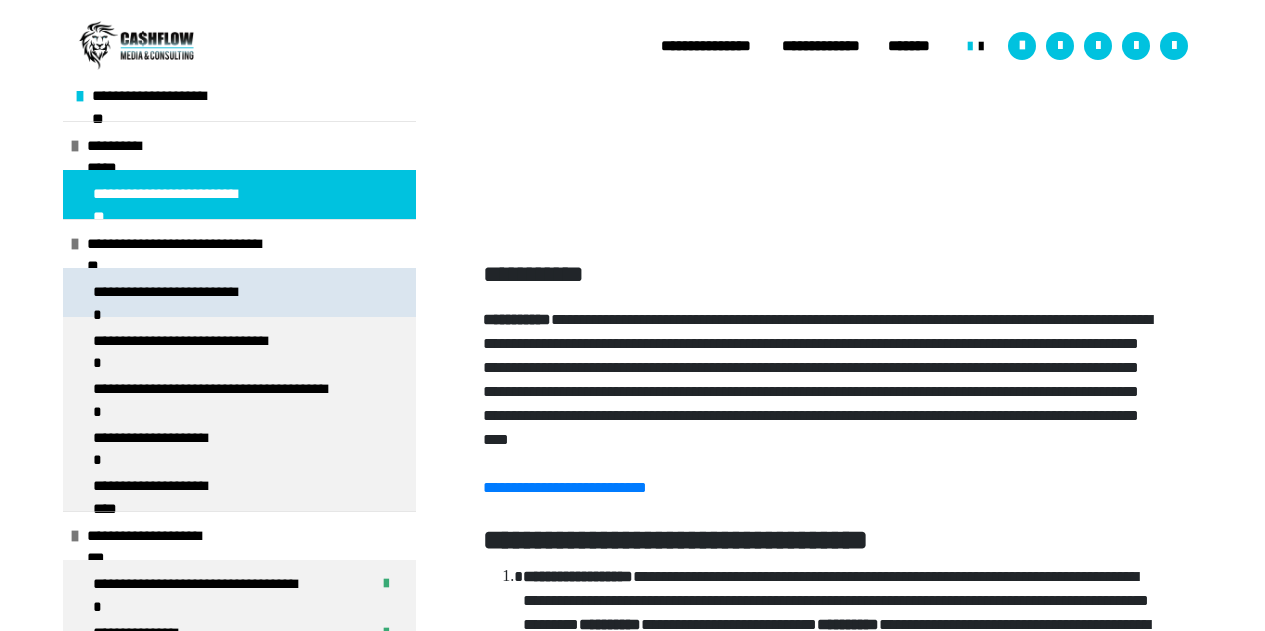 click on "**********" at bounding box center (166, 292) 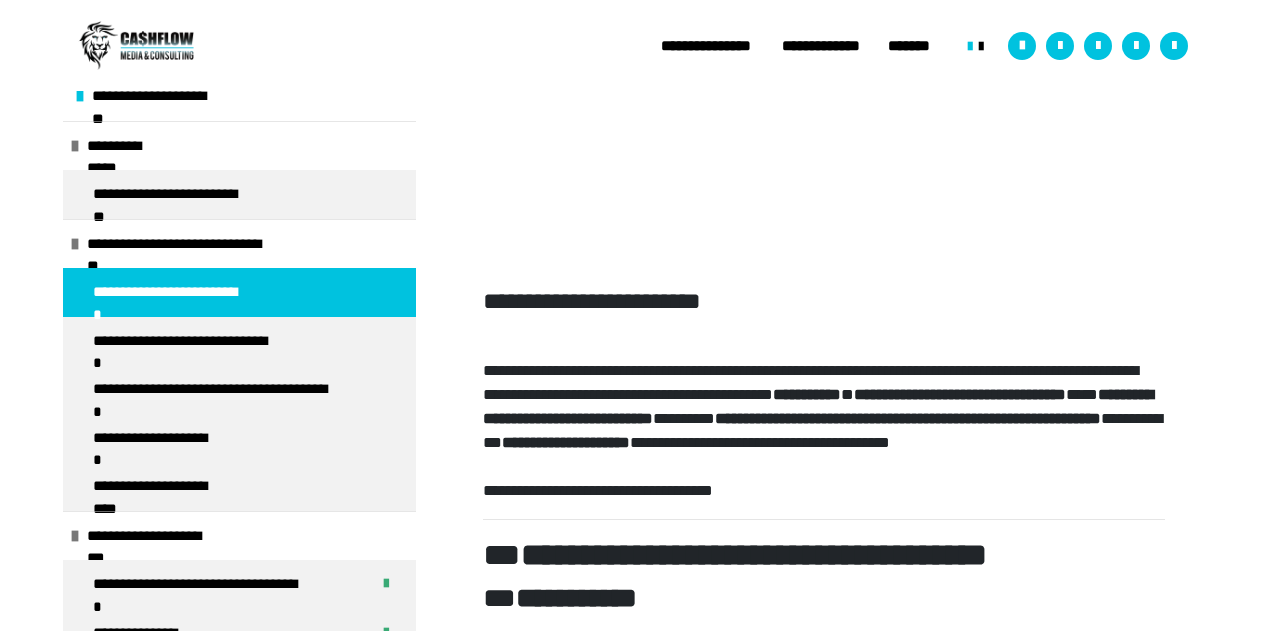 scroll, scrollTop: 292, scrollLeft: 0, axis: vertical 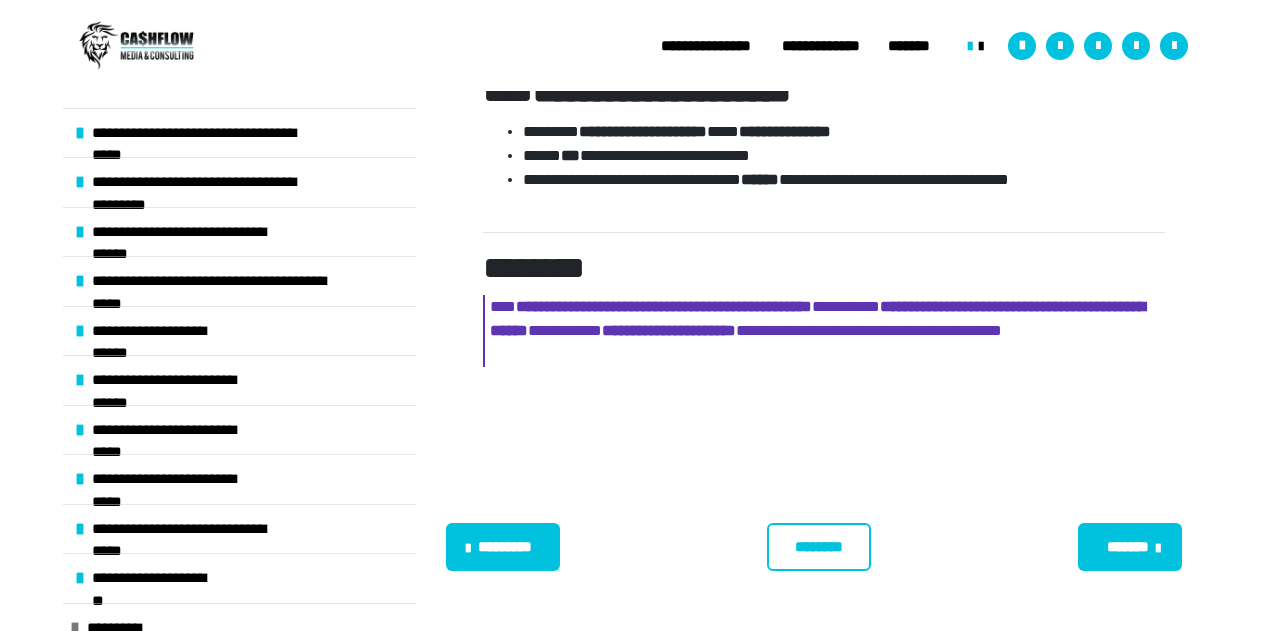 click on "********" at bounding box center (819, 547) 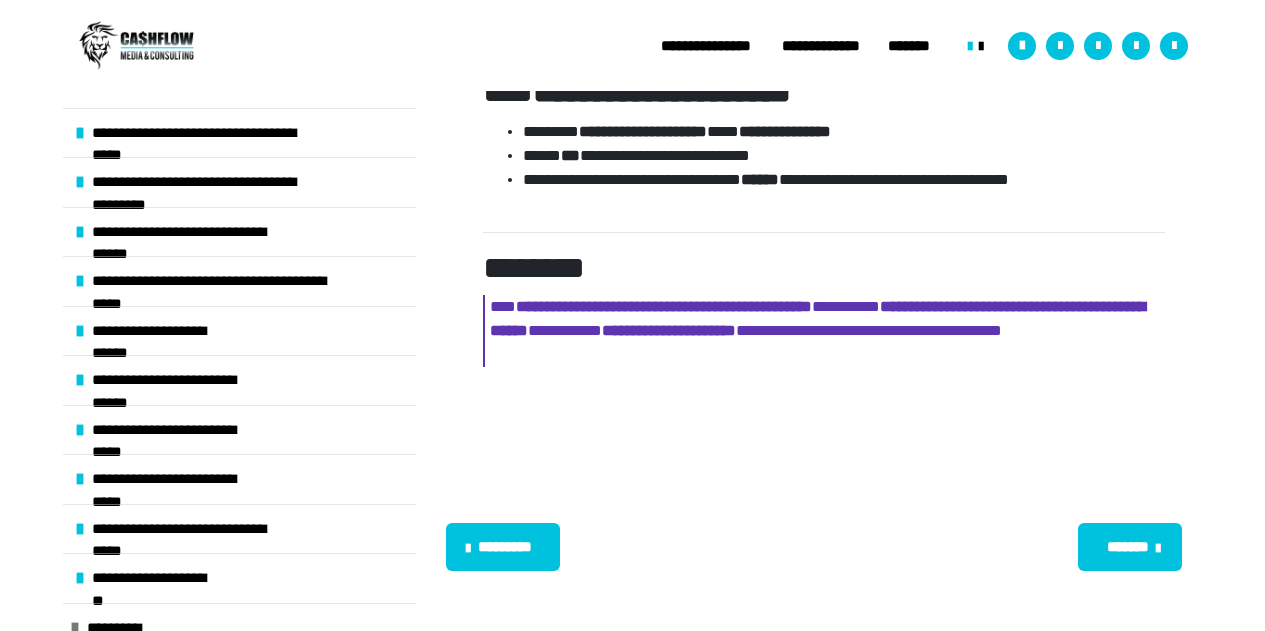 click on "*******" at bounding box center [1128, 547] 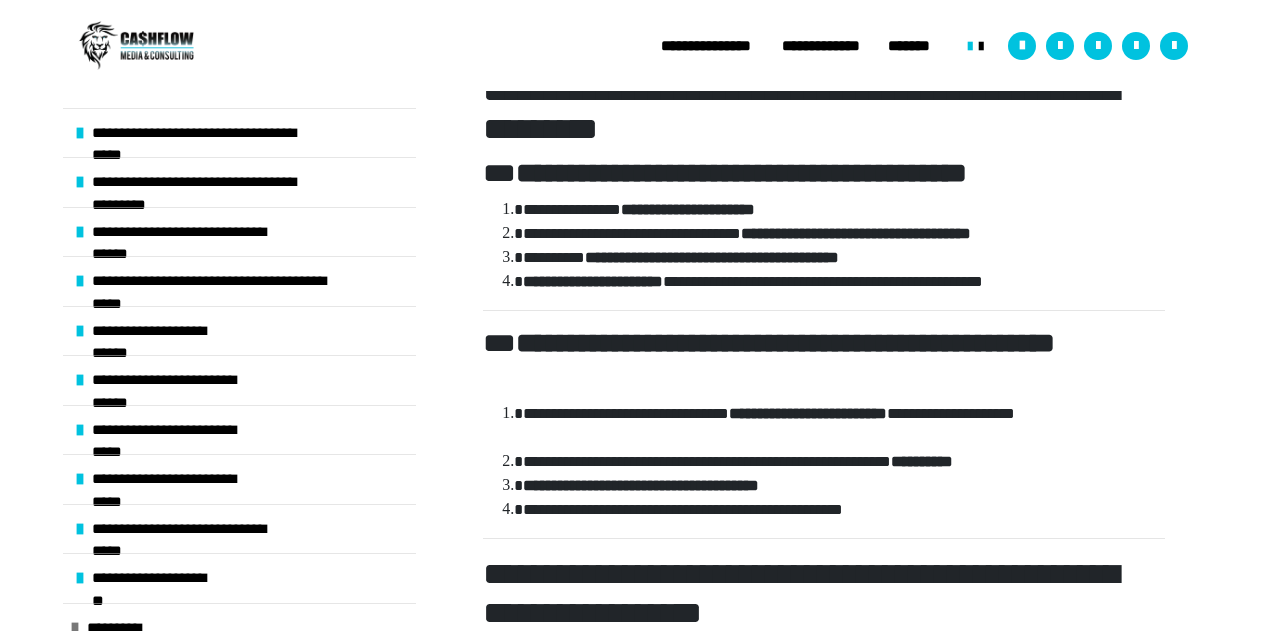 scroll, scrollTop: 1503, scrollLeft: 0, axis: vertical 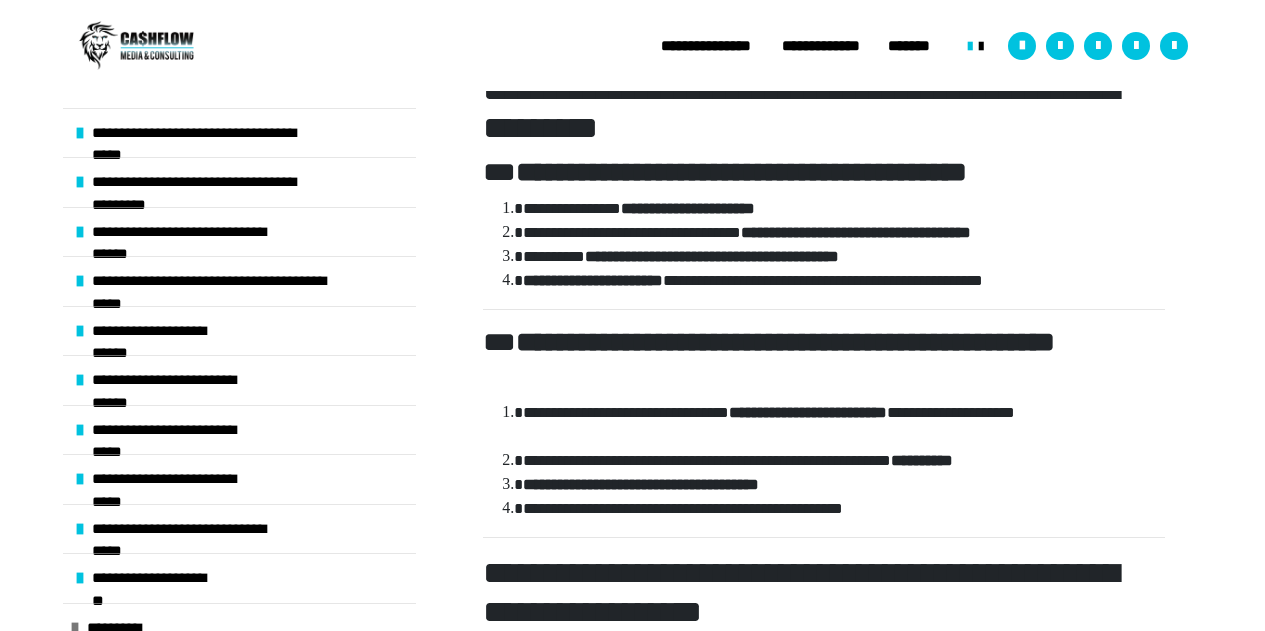 click on "**********" at bounding box center [823, 359] 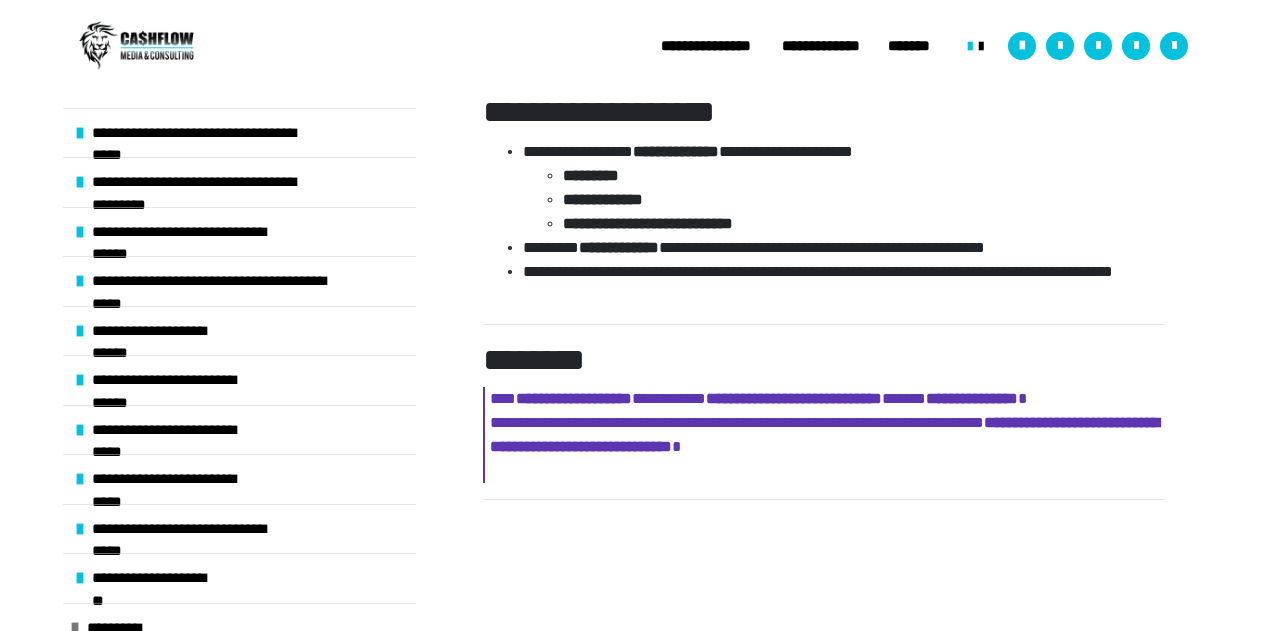 scroll, scrollTop: 2381, scrollLeft: 0, axis: vertical 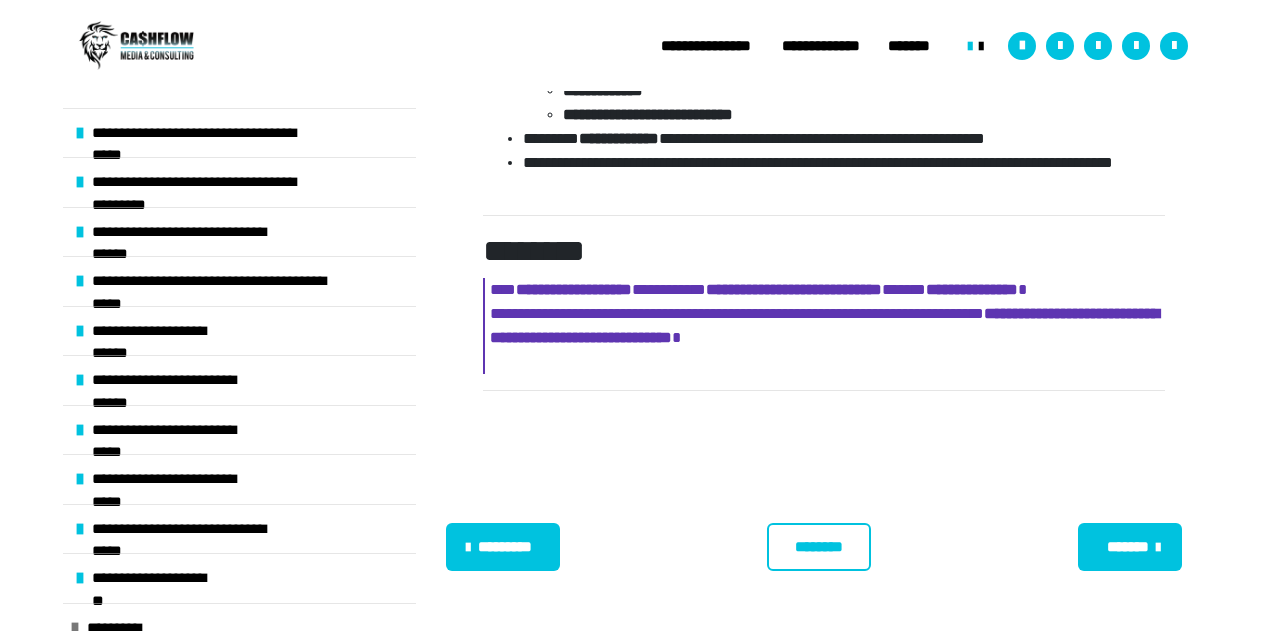 click on "********" at bounding box center [819, 547] 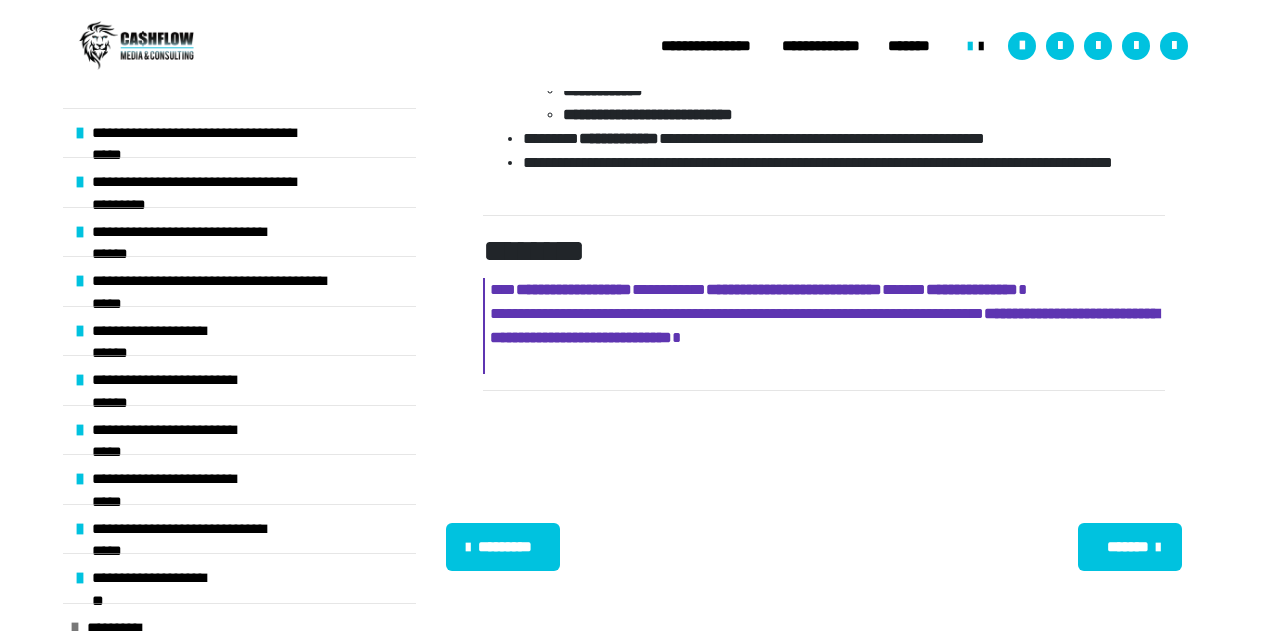 click on "*******" at bounding box center [1128, 547] 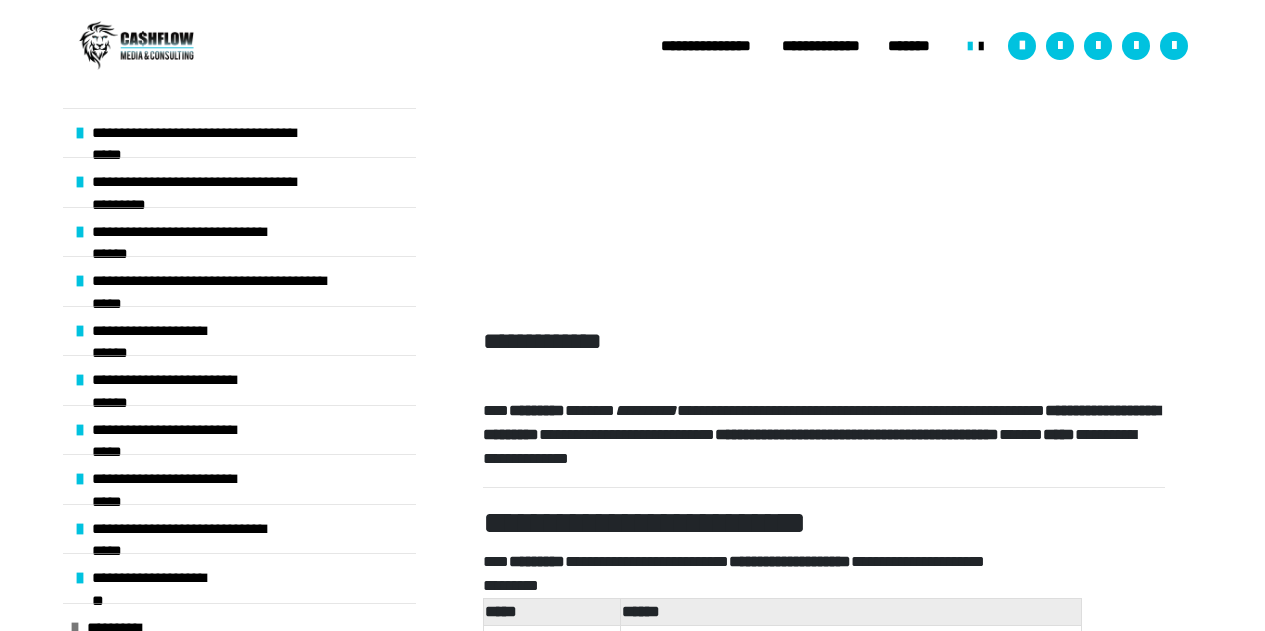 scroll, scrollTop: 496, scrollLeft: 0, axis: vertical 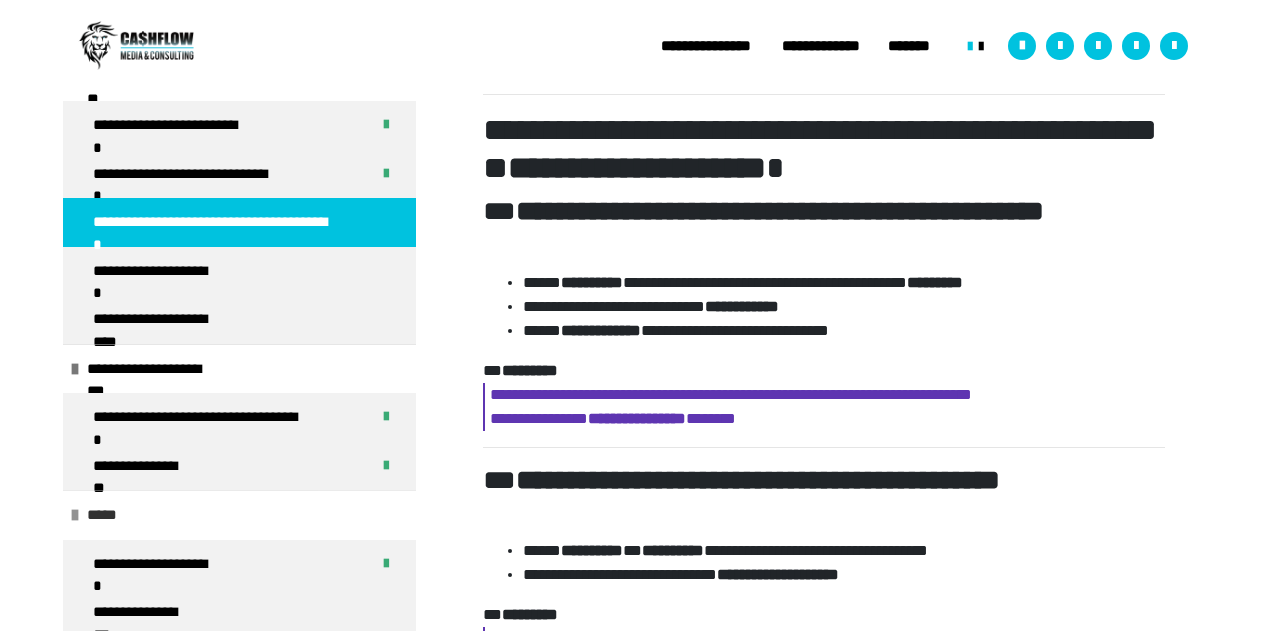click at bounding box center [75, 515] 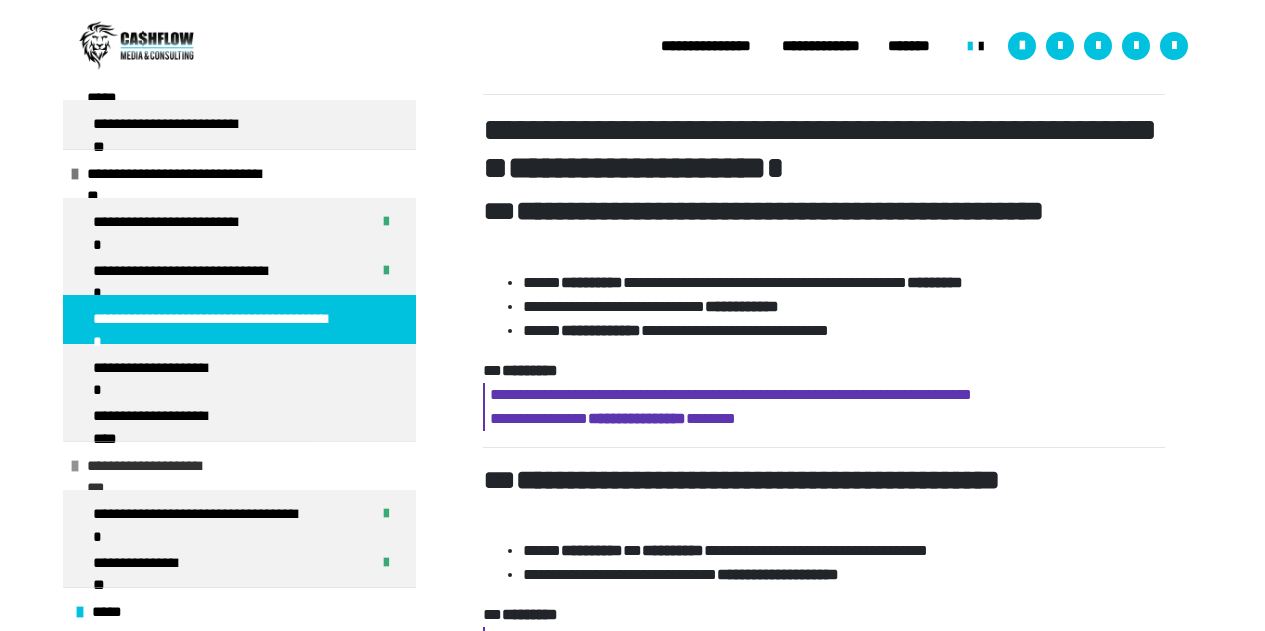 click at bounding box center [75, 466] 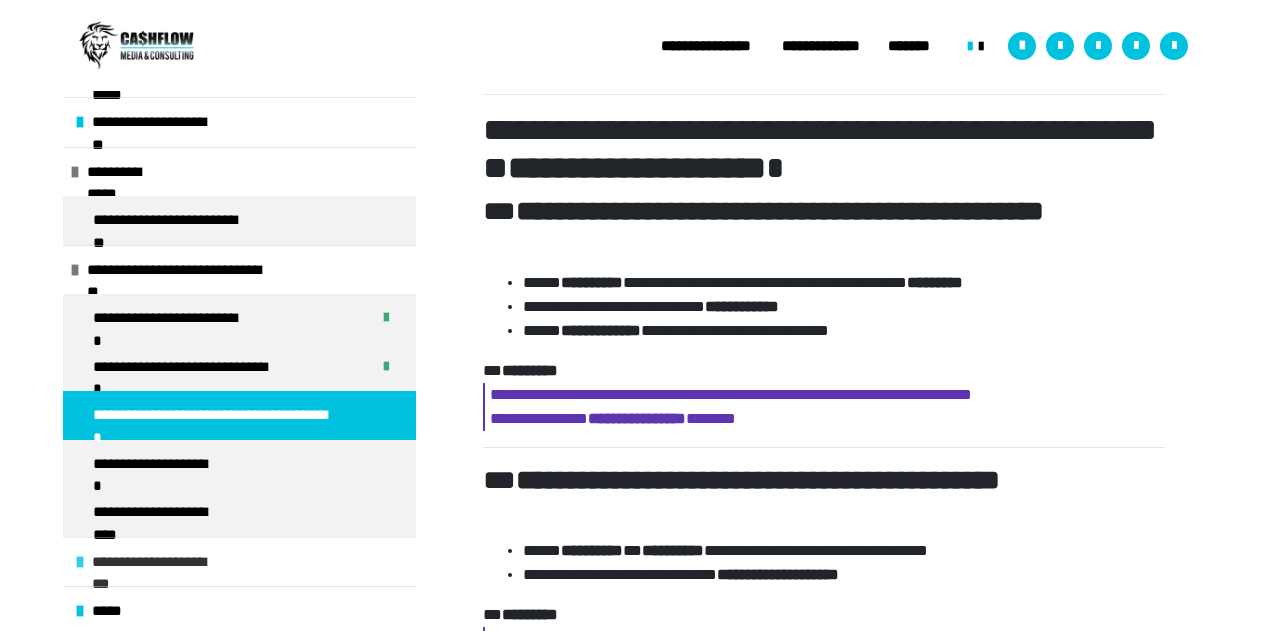 scroll, scrollTop: 455, scrollLeft: 0, axis: vertical 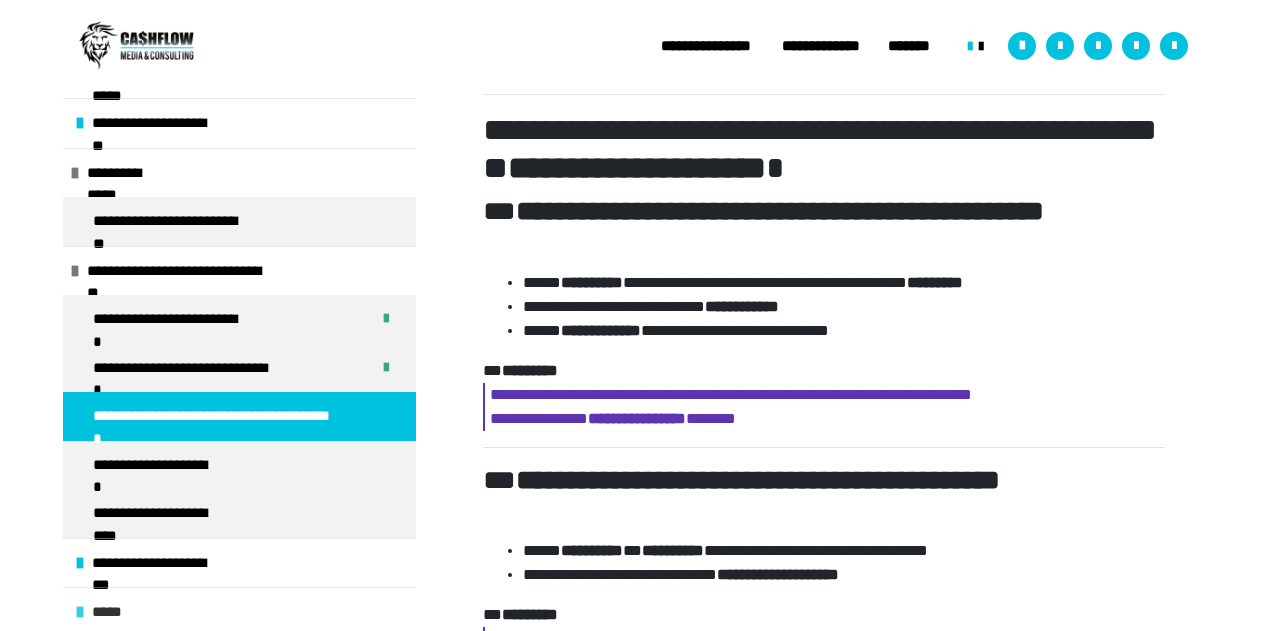 click at bounding box center (80, 612) 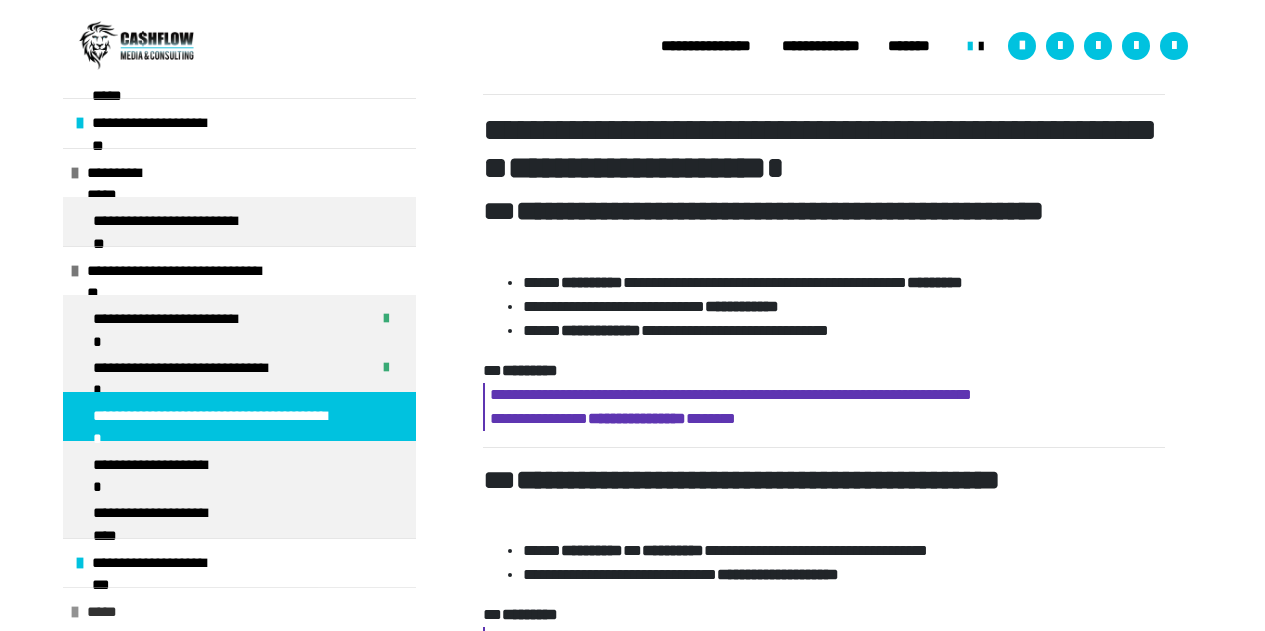 scroll, scrollTop: 552, scrollLeft: 0, axis: vertical 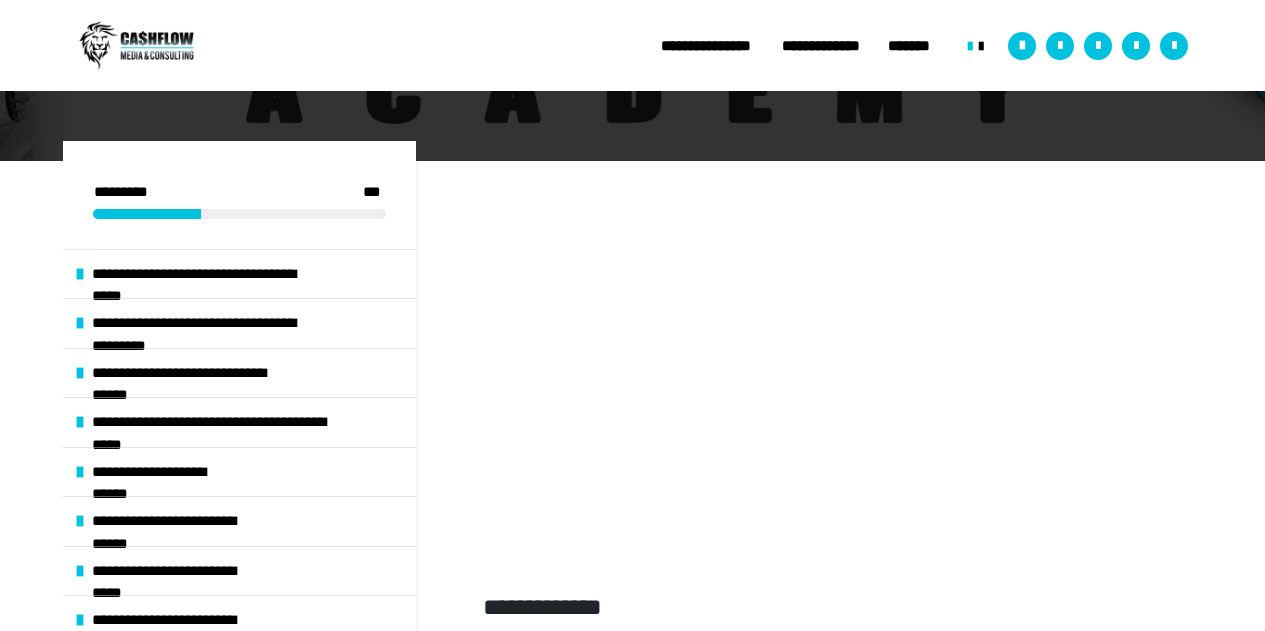 click on "**********" at bounding box center [632, 1429] 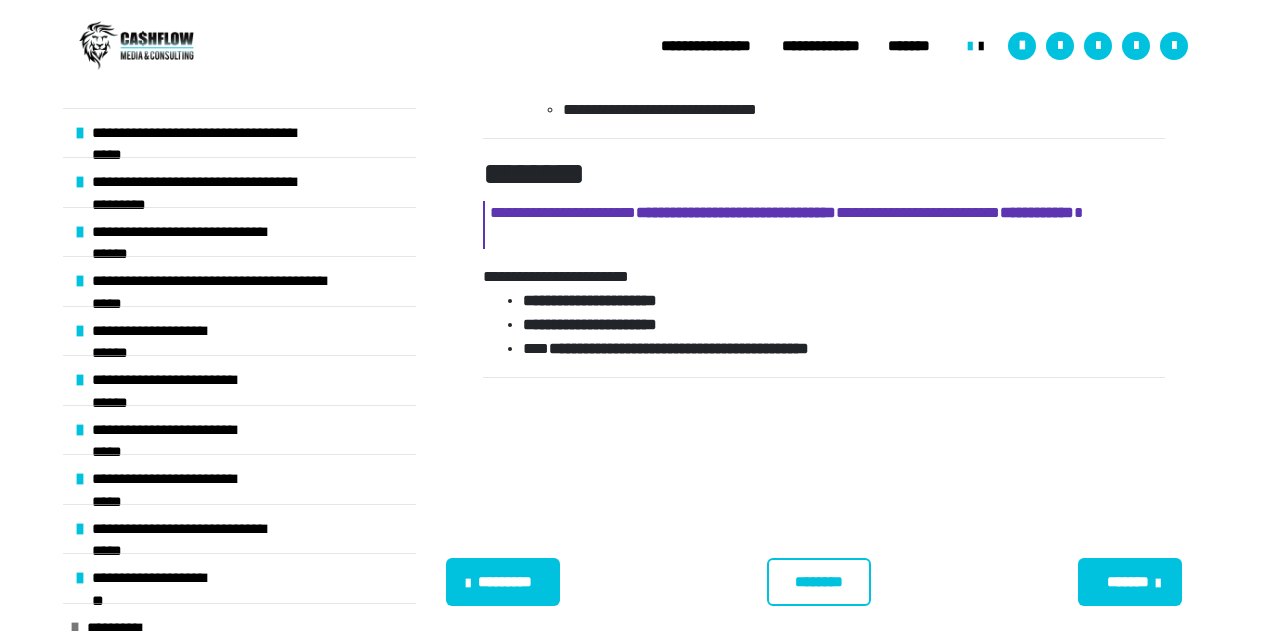 scroll, scrollTop: 2556, scrollLeft: 0, axis: vertical 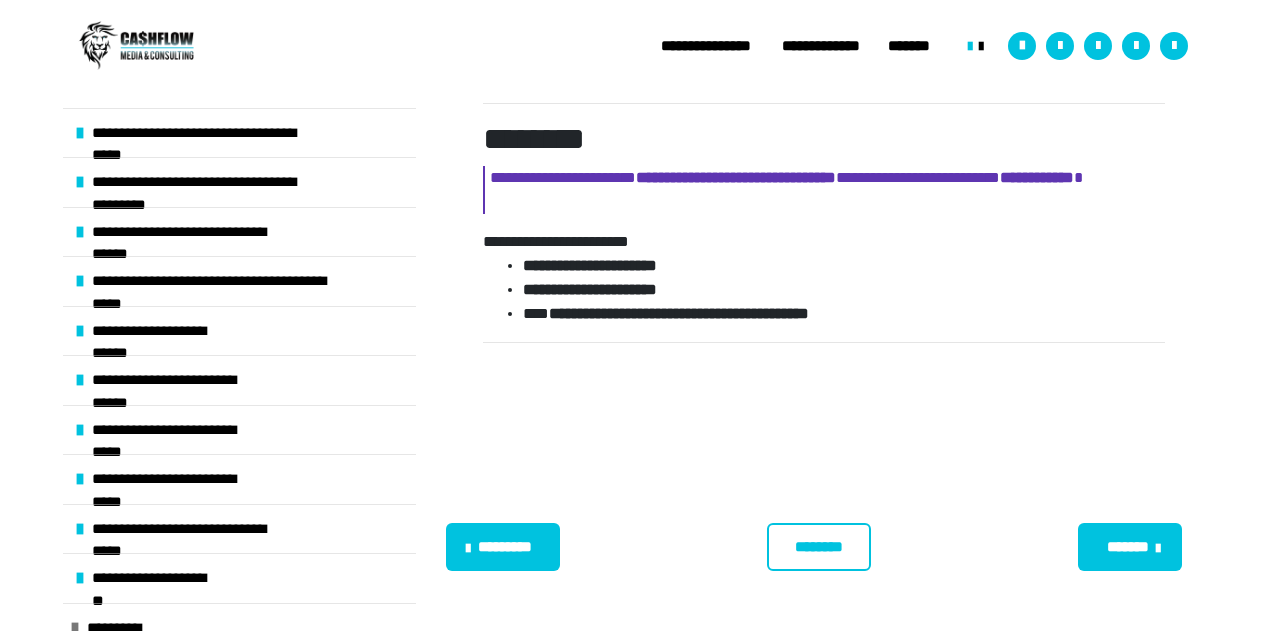 click on "********" at bounding box center (819, 547) 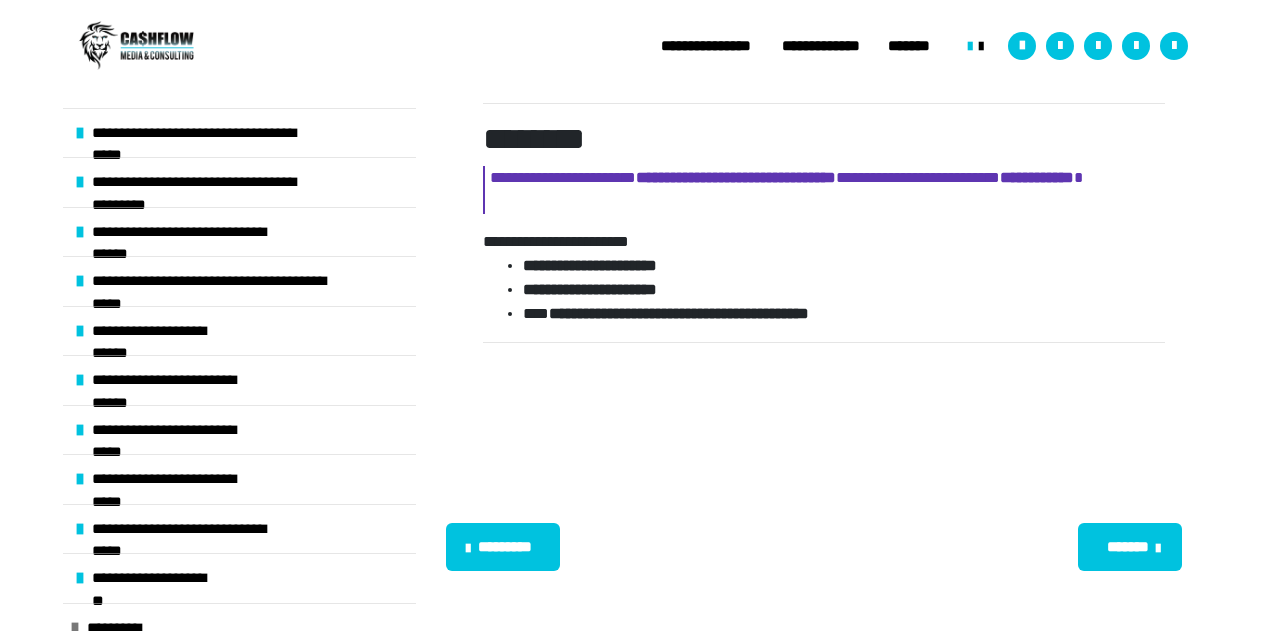 click on "*******" at bounding box center [1128, 547] 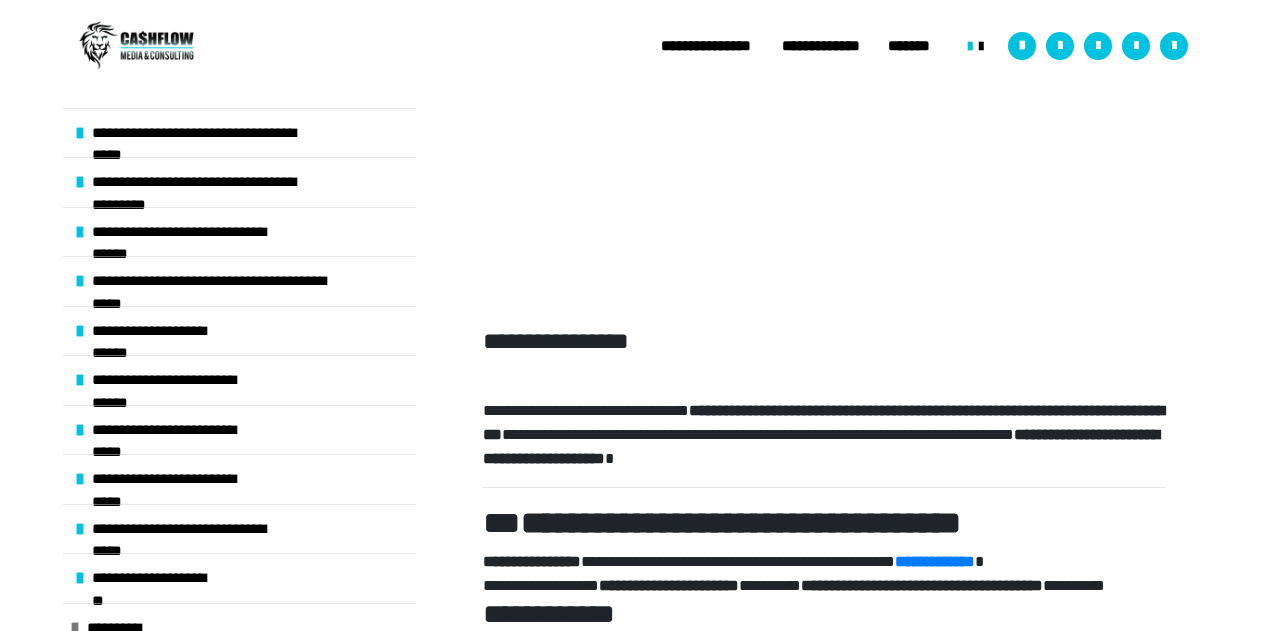 scroll, scrollTop: 475, scrollLeft: 0, axis: vertical 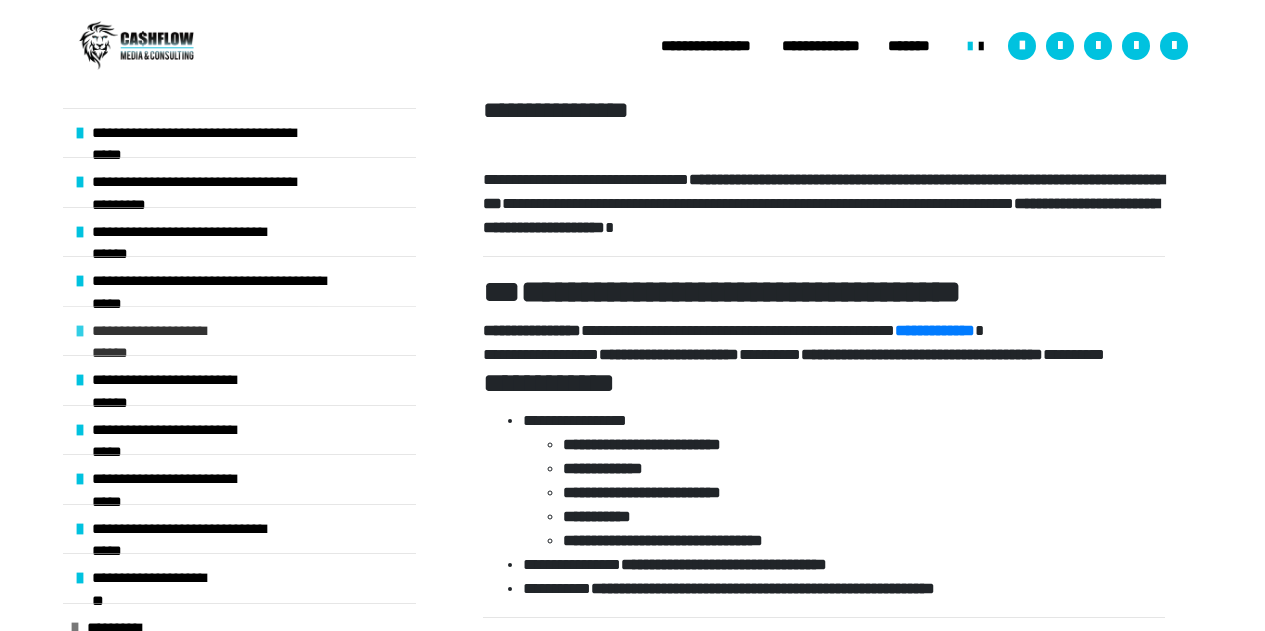 click at bounding box center [80, 331] 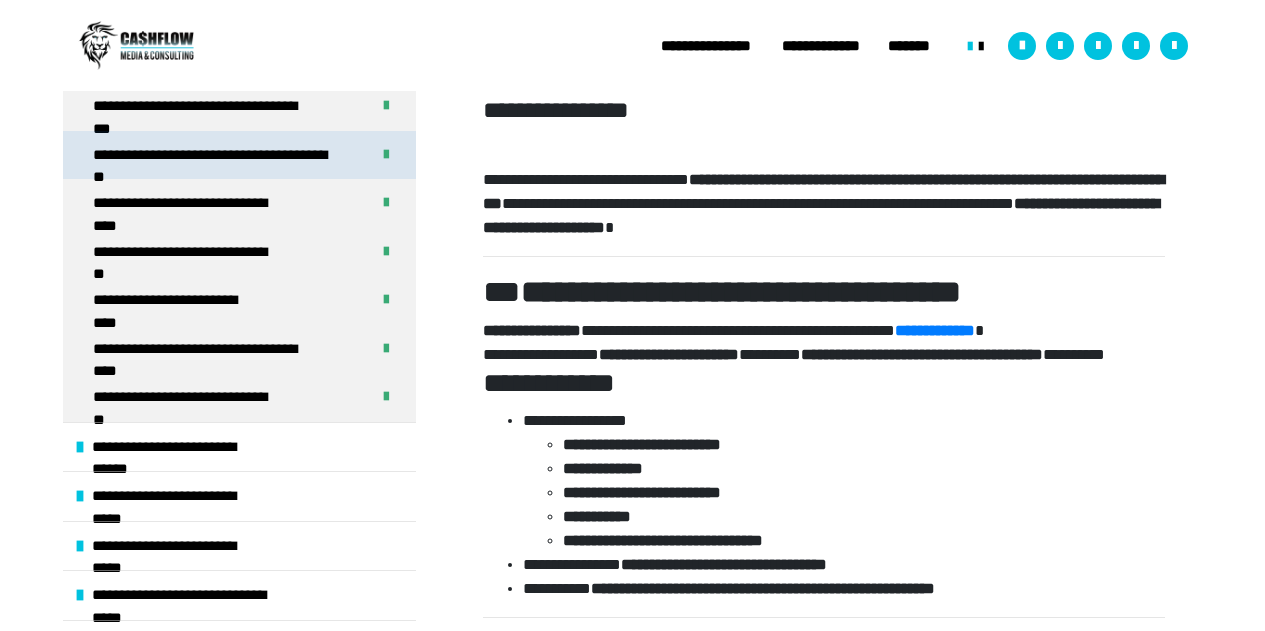 scroll, scrollTop: 276, scrollLeft: 0, axis: vertical 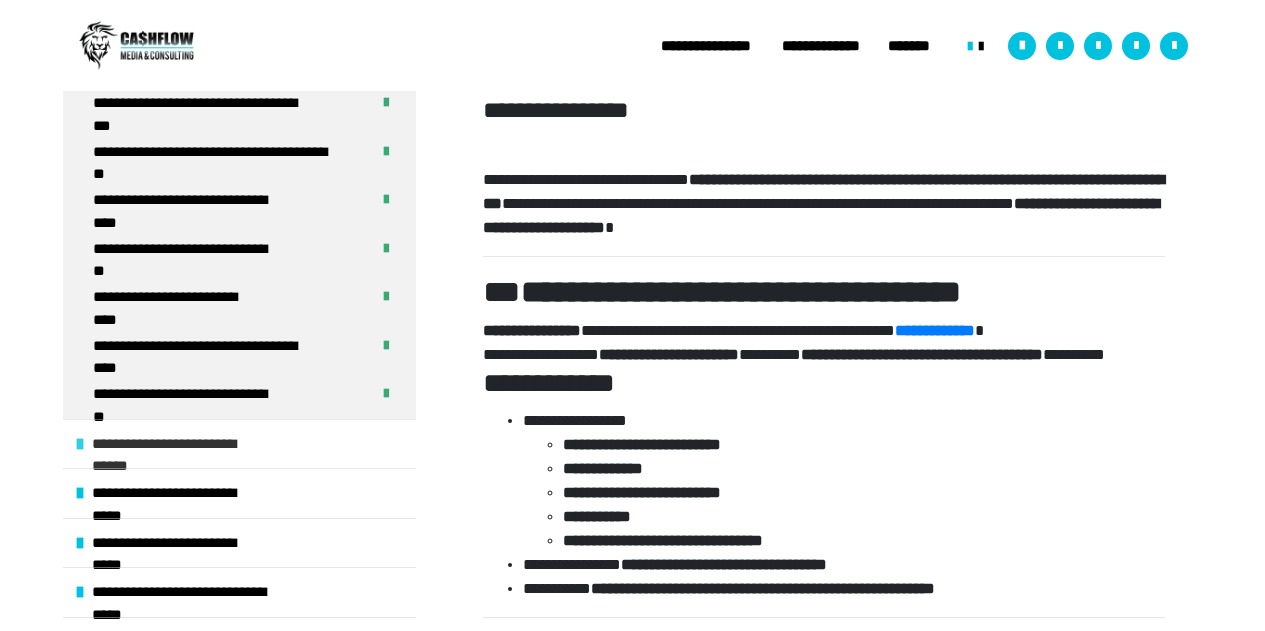 click on "**********" at bounding box center (178, 444) 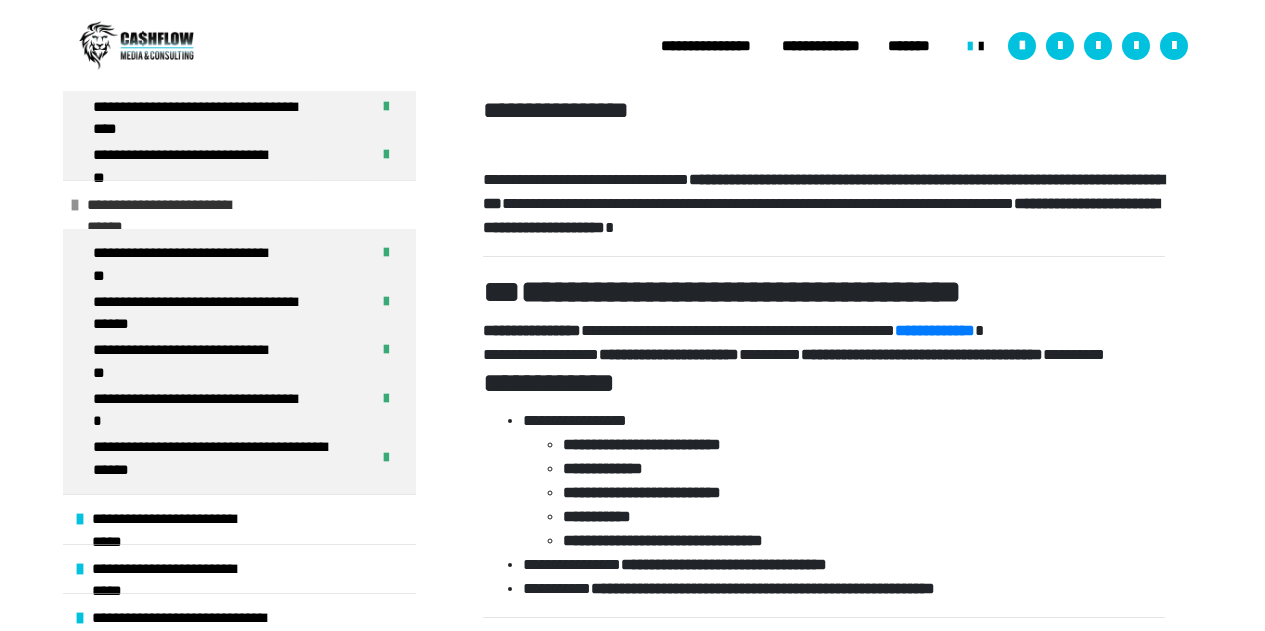 scroll, scrollTop: 517, scrollLeft: 0, axis: vertical 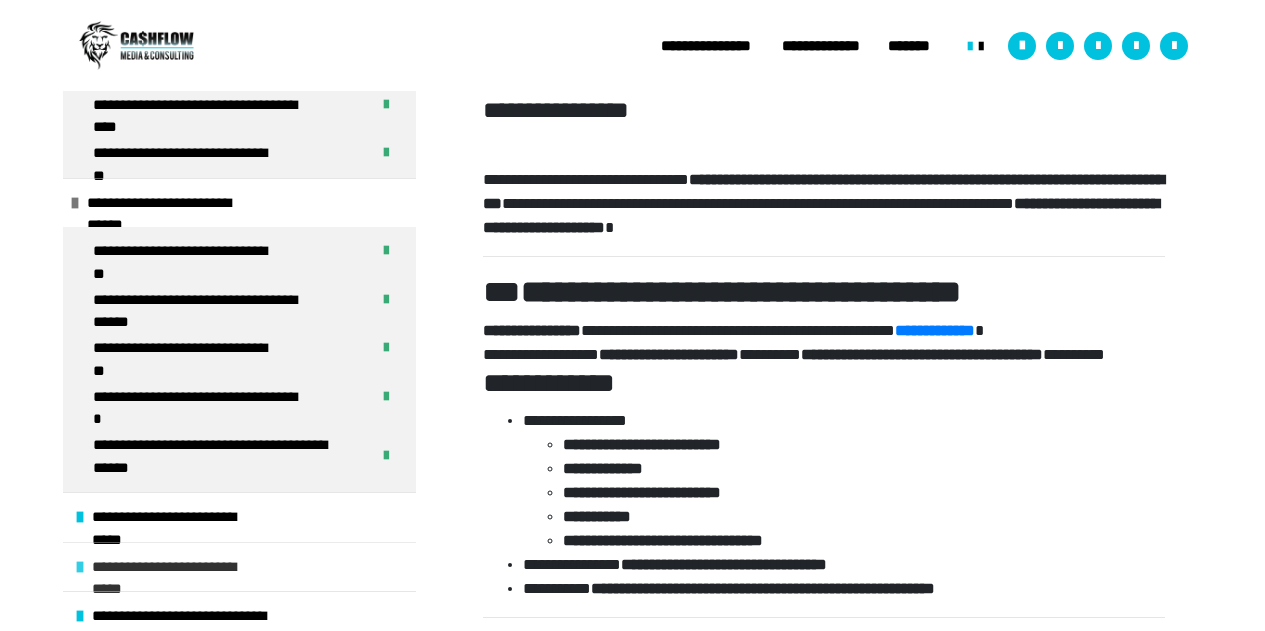 click at bounding box center (80, 567) 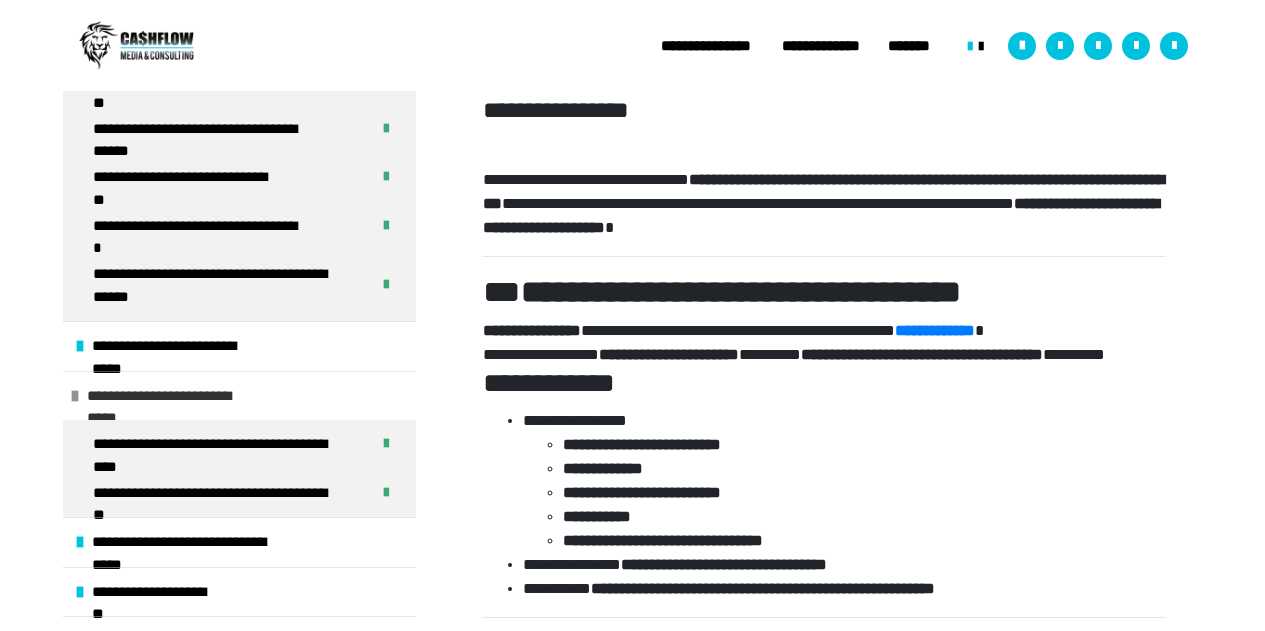 scroll, scrollTop: 724, scrollLeft: 0, axis: vertical 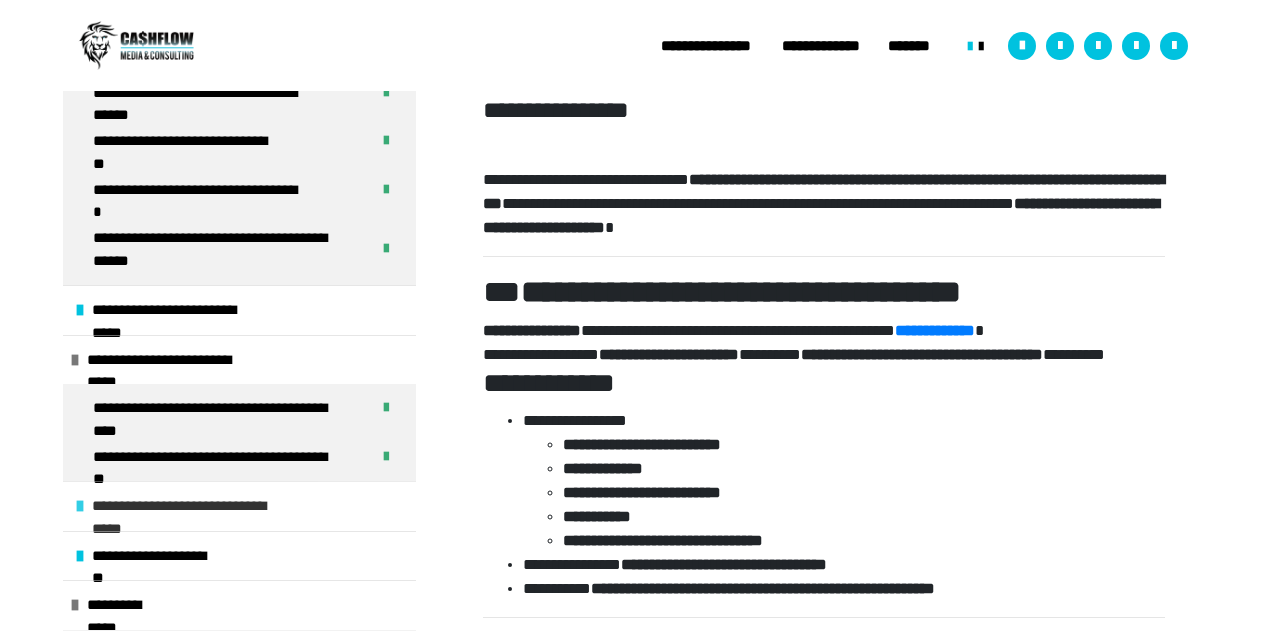 click at bounding box center [80, 506] 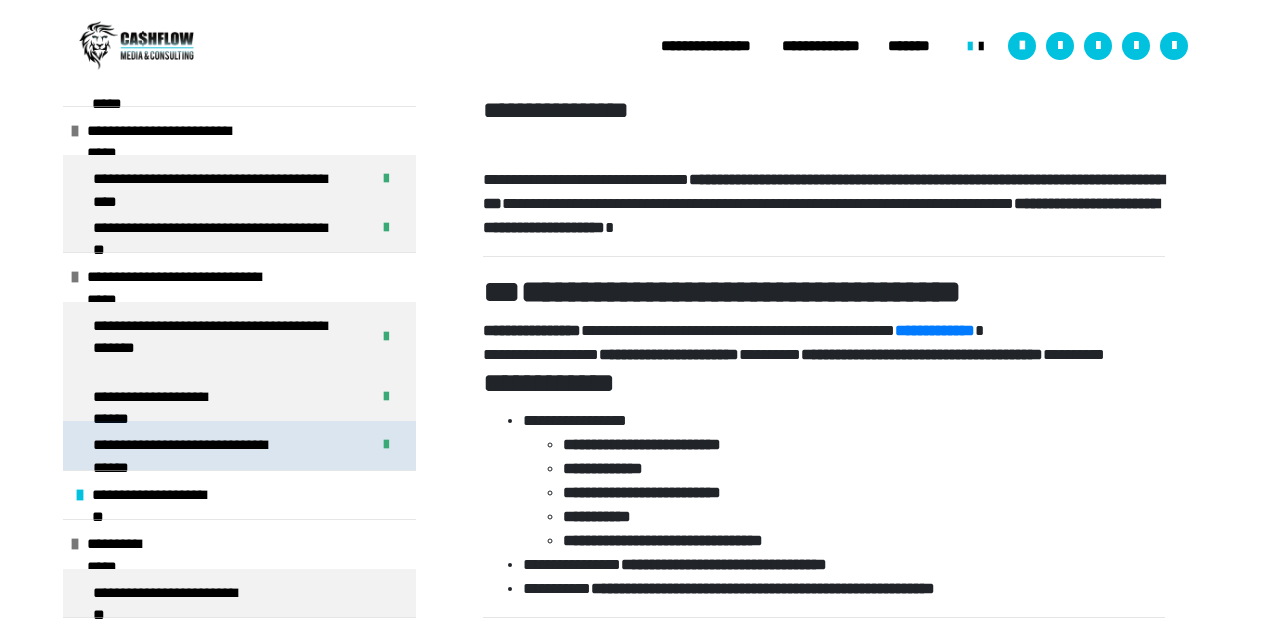 scroll, scrollTop: 954, scrollLeft: 0, axis: vertical 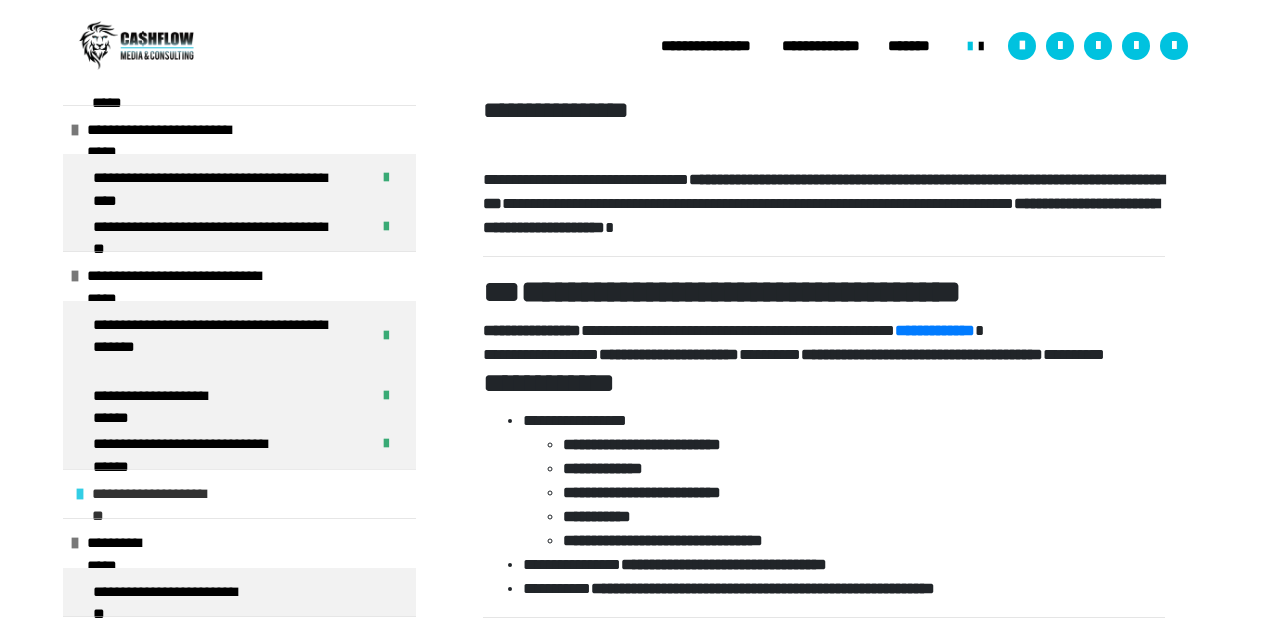 click at bounding box center (80, 494) 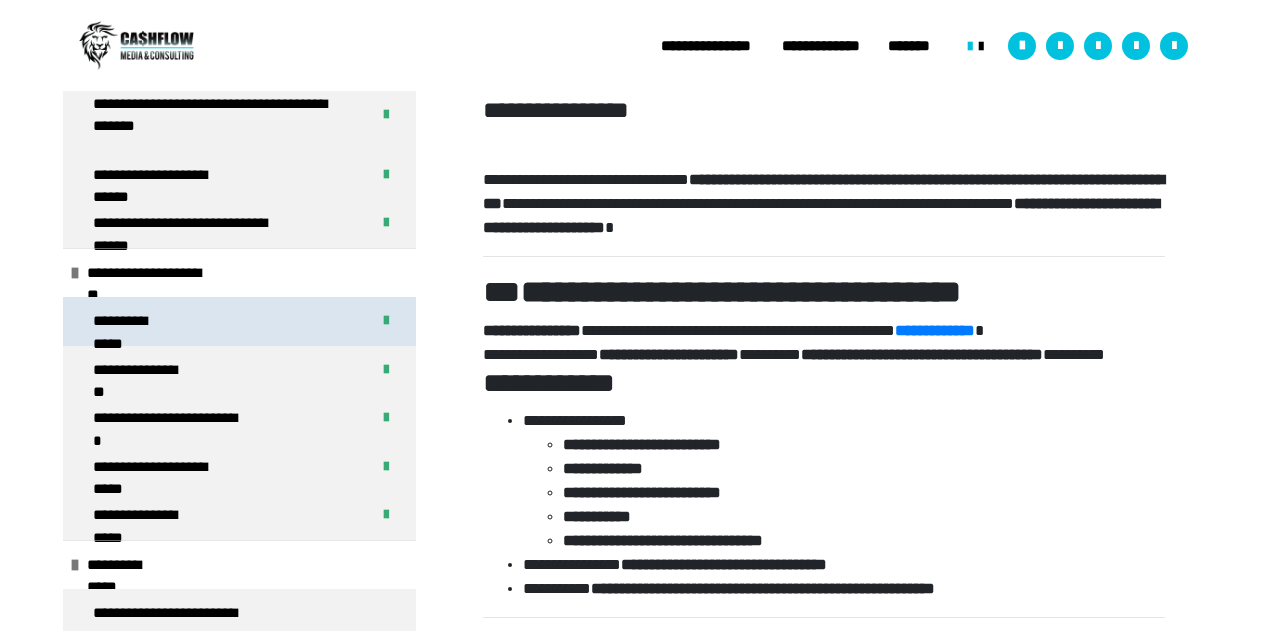 scroll, scrollTop: 1214, scrollLeft: 0, axis: vertical 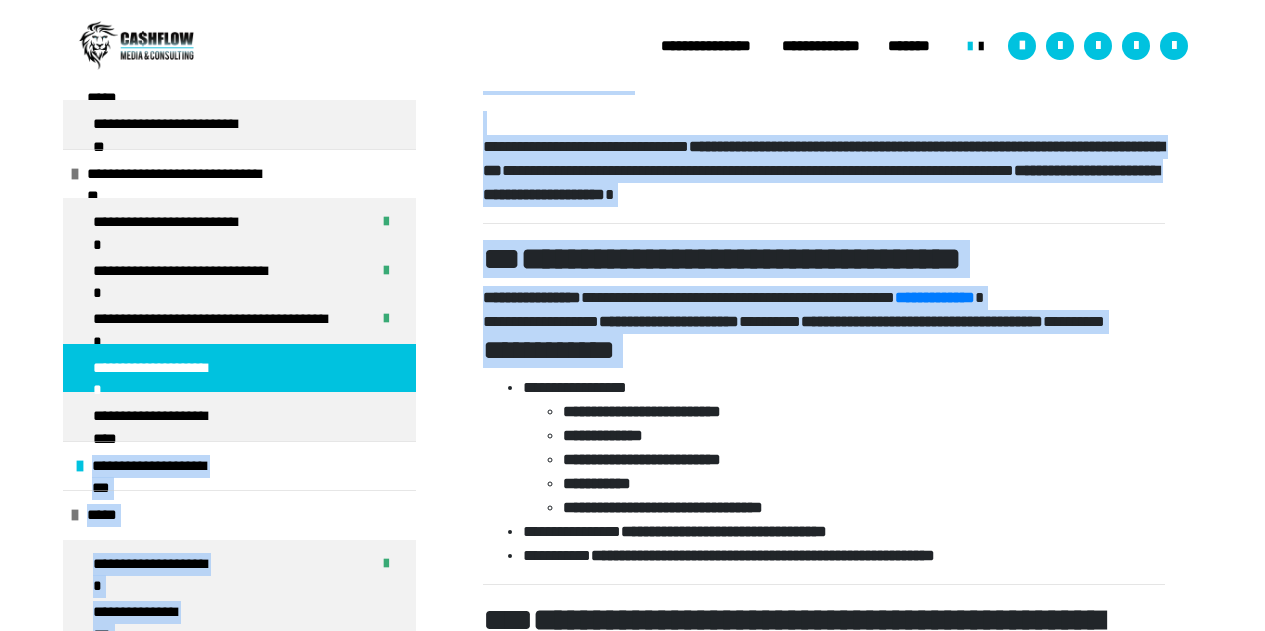 drag, startPoint x: 250, startPoint y: 400, endPoint x: 708, endPoint y: 419, distance: 458.39392 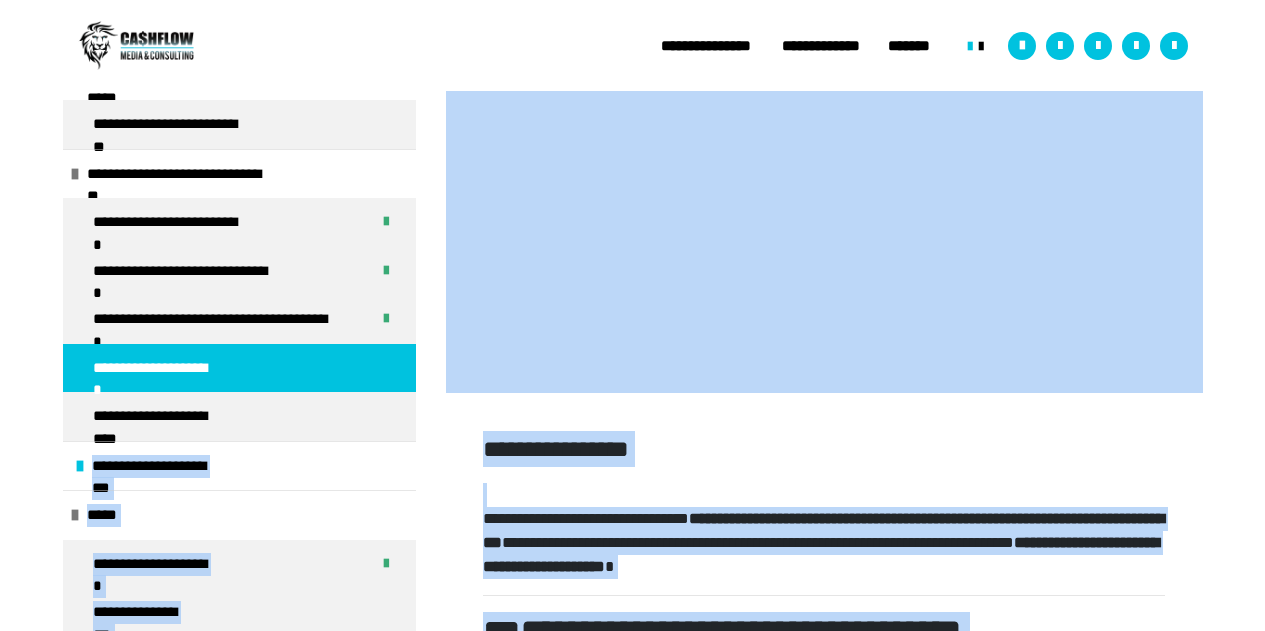 scroll, scrollTop: 34, scrollLeft: 0, axis: vertical 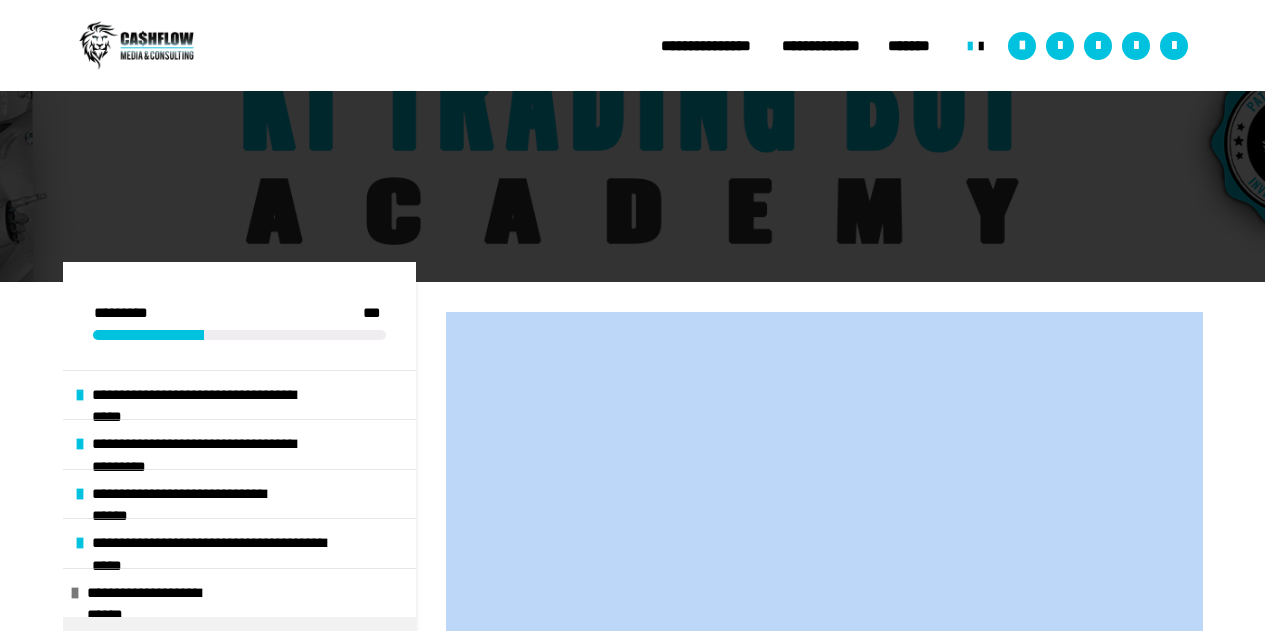 click on "**********" at bounding box center (633, 1974) 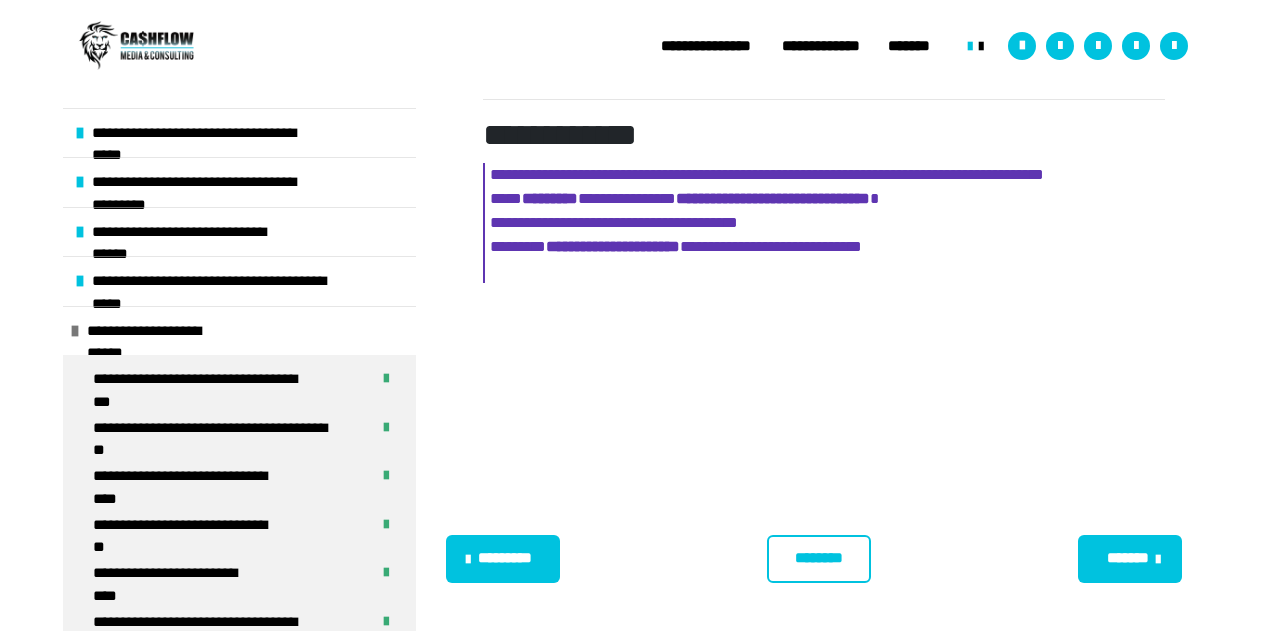 scroll, scrollTop: 3123, scrollLeft: 0, axis: vertical 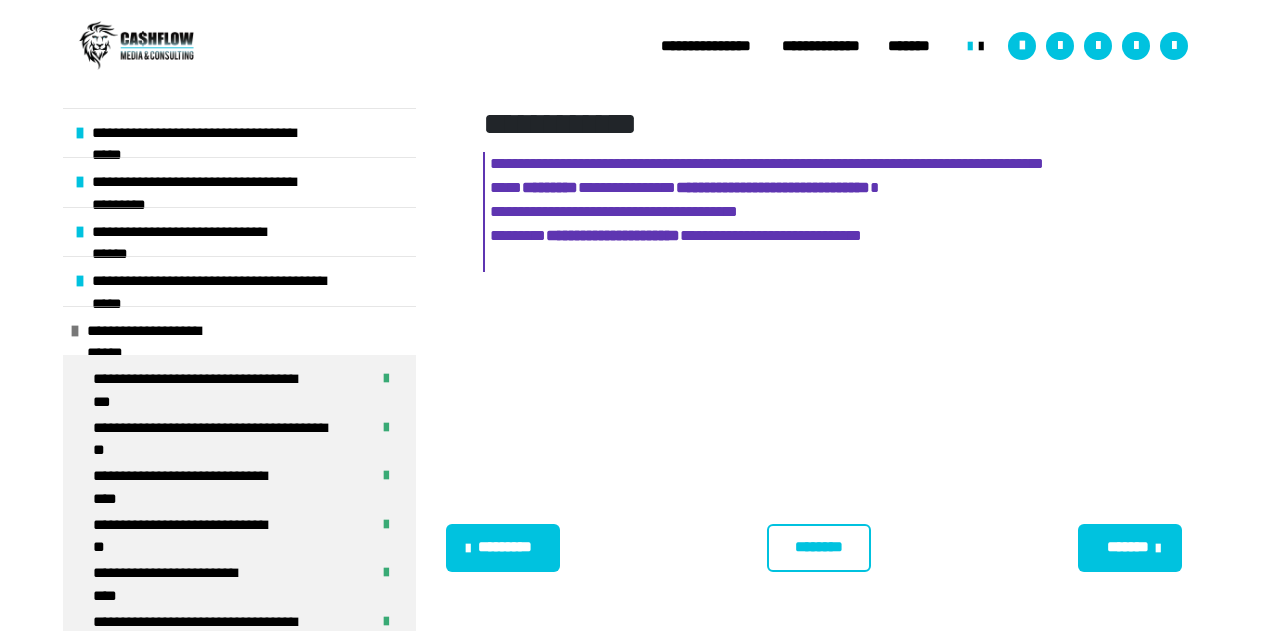 click on "********" at bounding box center (819, 547) 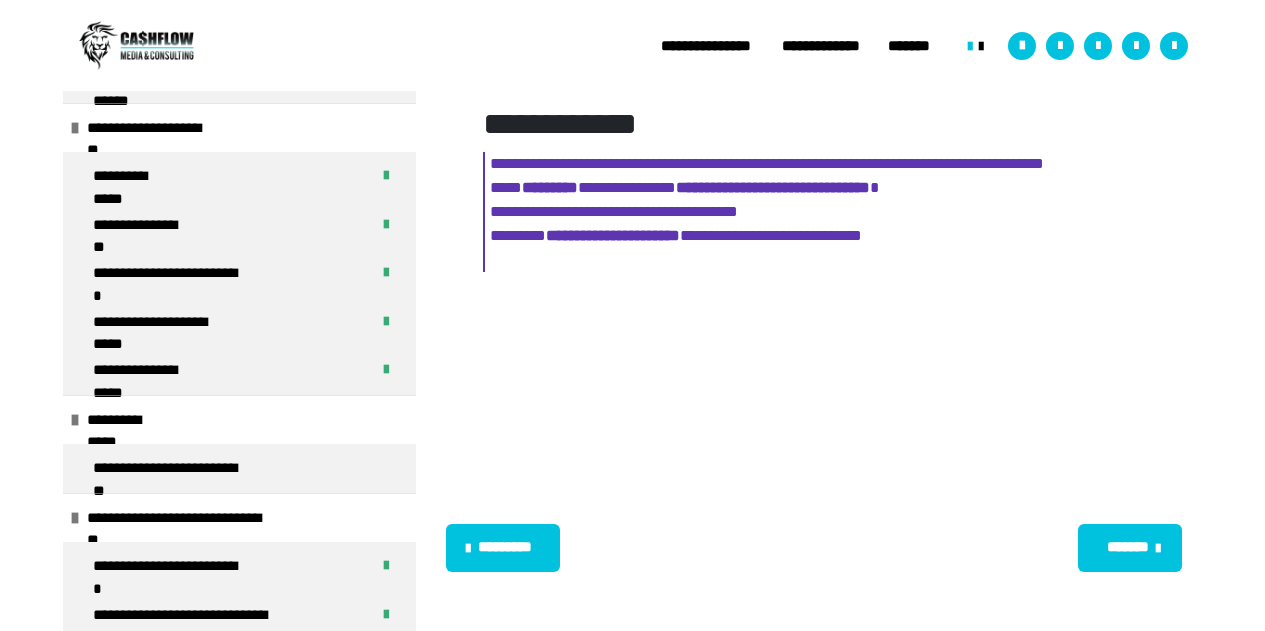 scroll, scrollTop: 1331, scrollLeft: 0, axis: vertical 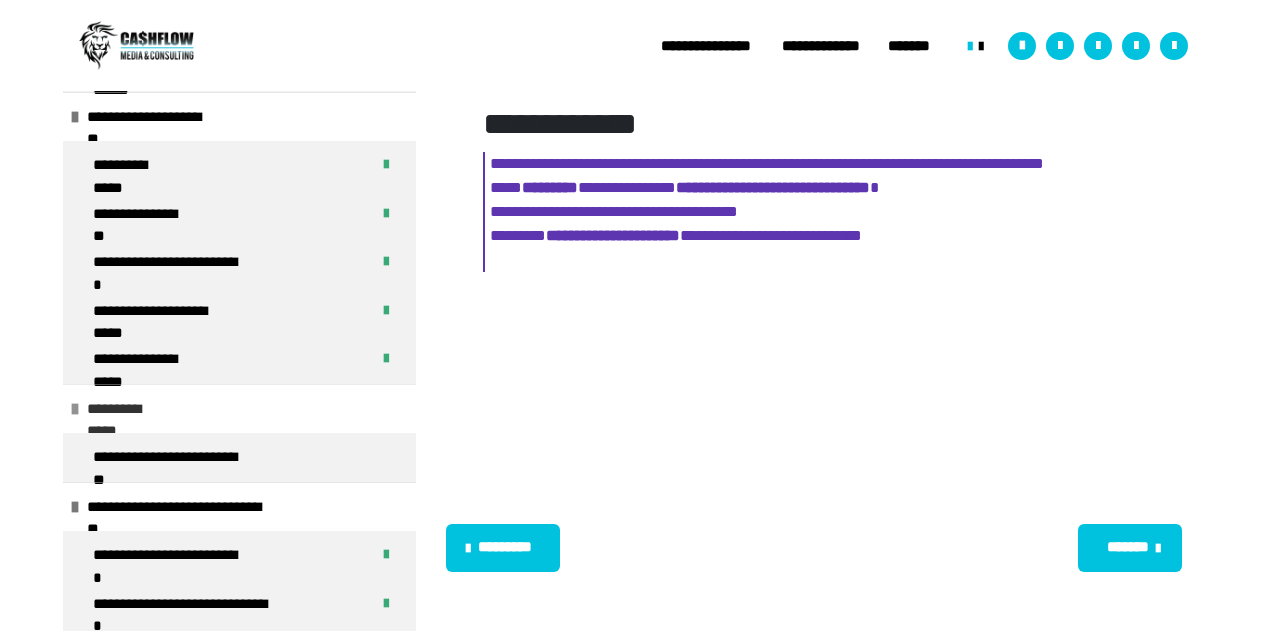 click on "**********" at bounding box center (129, 409) 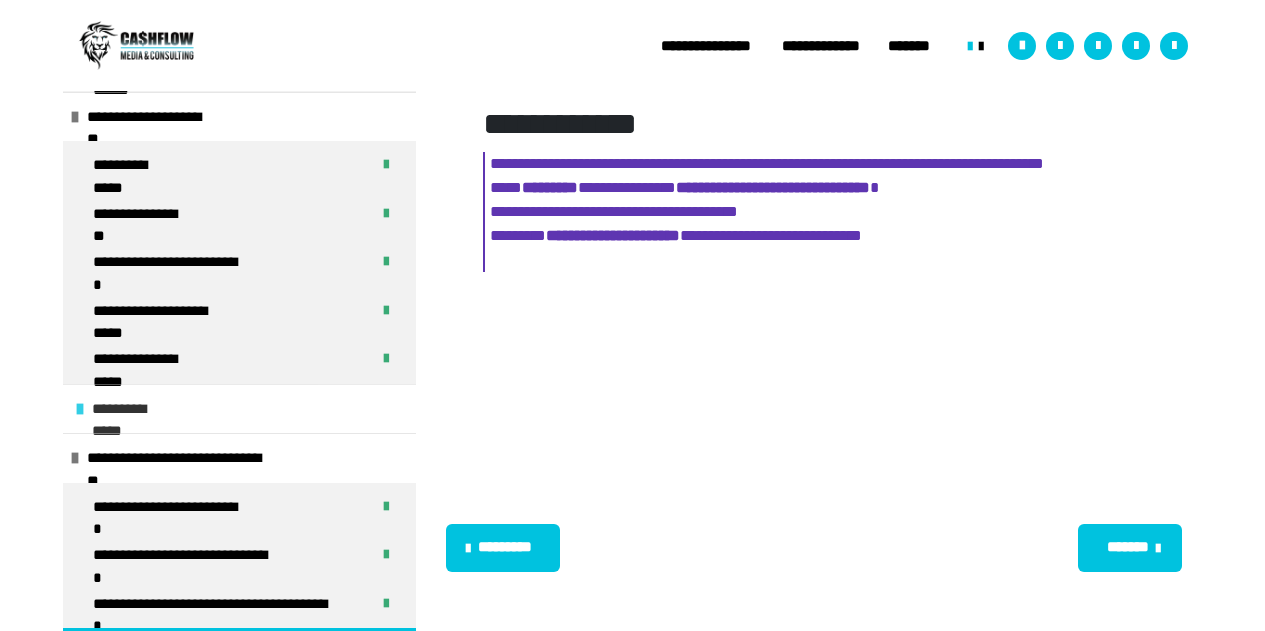 click on "**********" at bounding box center (134, 409) 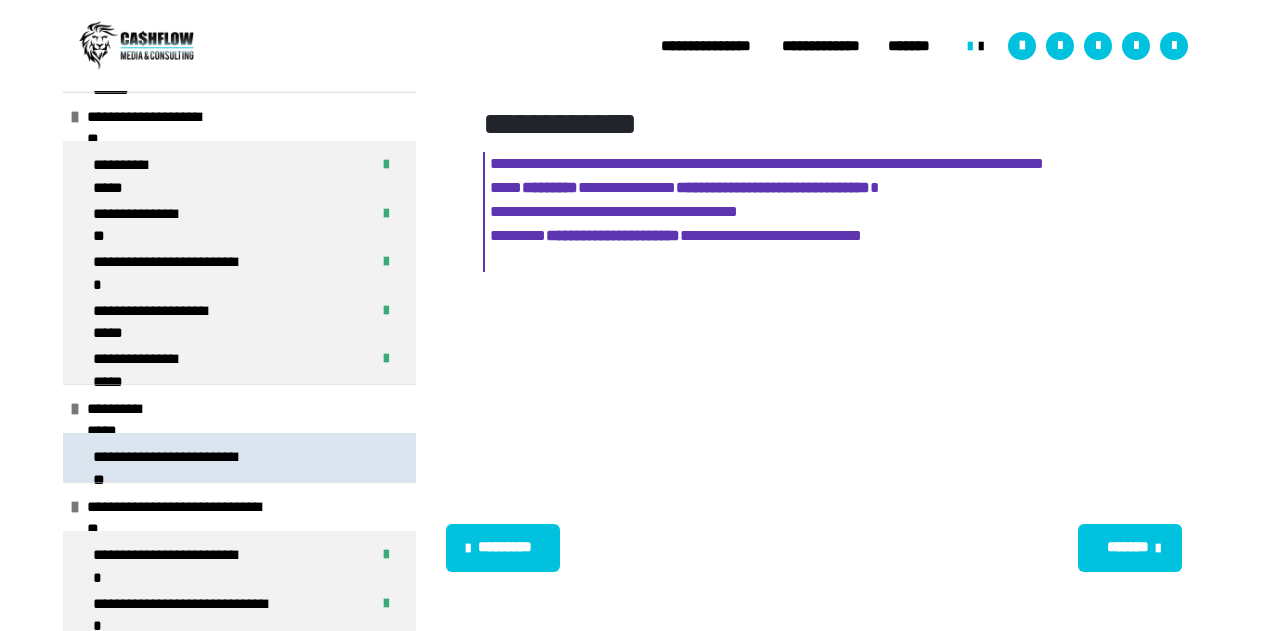 click on "**********" at bounding box center (168, 457) 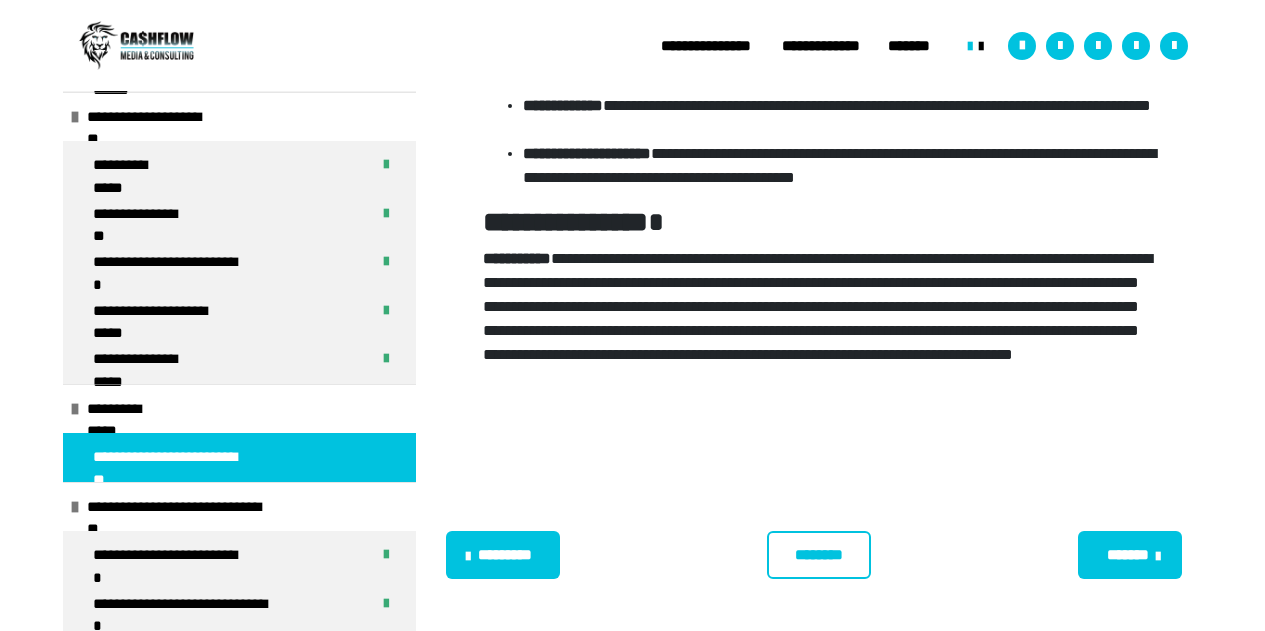 scroll, scrollTop: 3154, scrollLeft: 0, axis: vertical 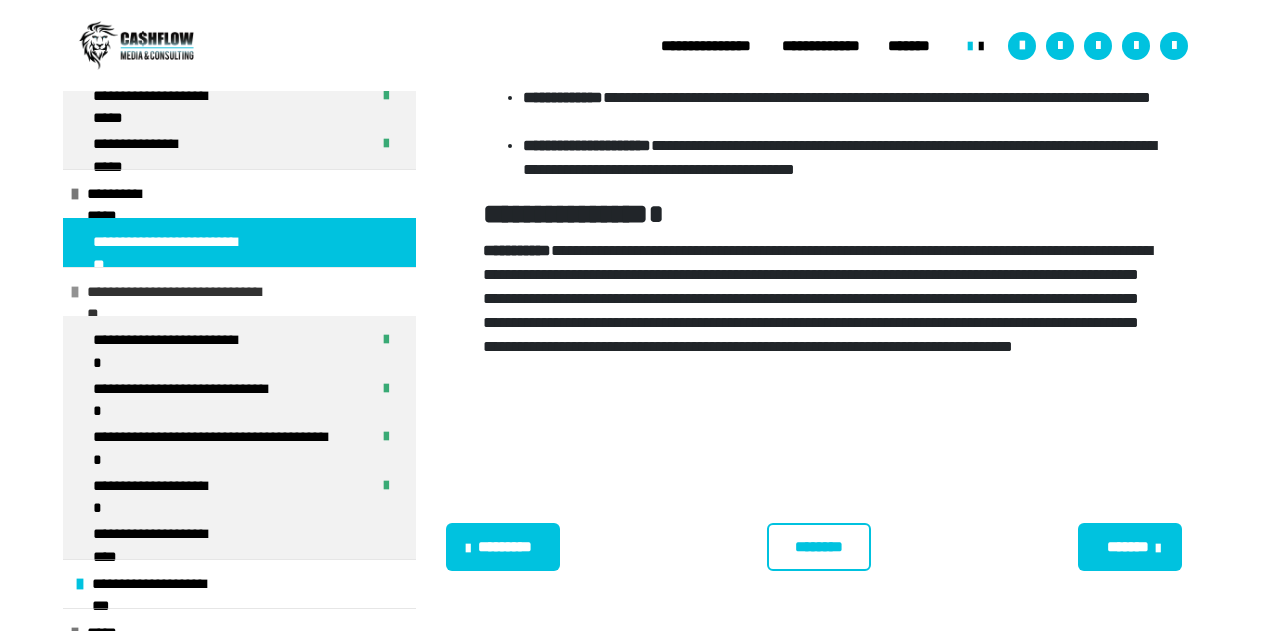 click at bounding box center [75, 292] 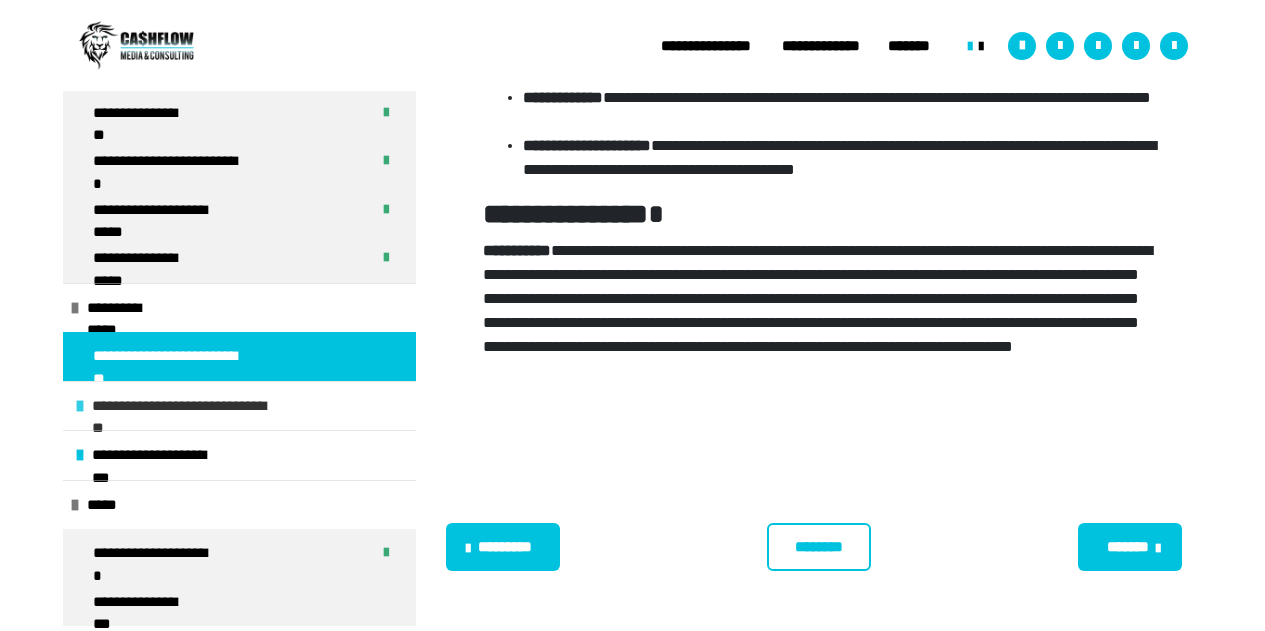scroll, scrollTop: 1422, scrollLeft: 0, axis: vertical 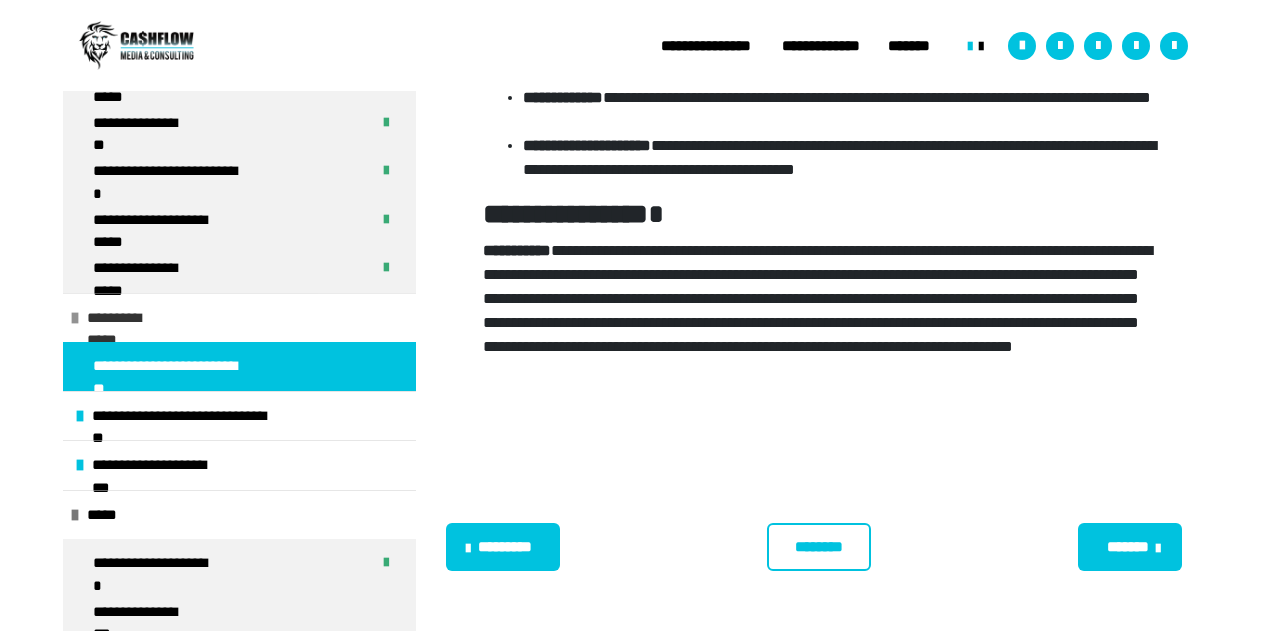 click at bounding box center (75, 318) 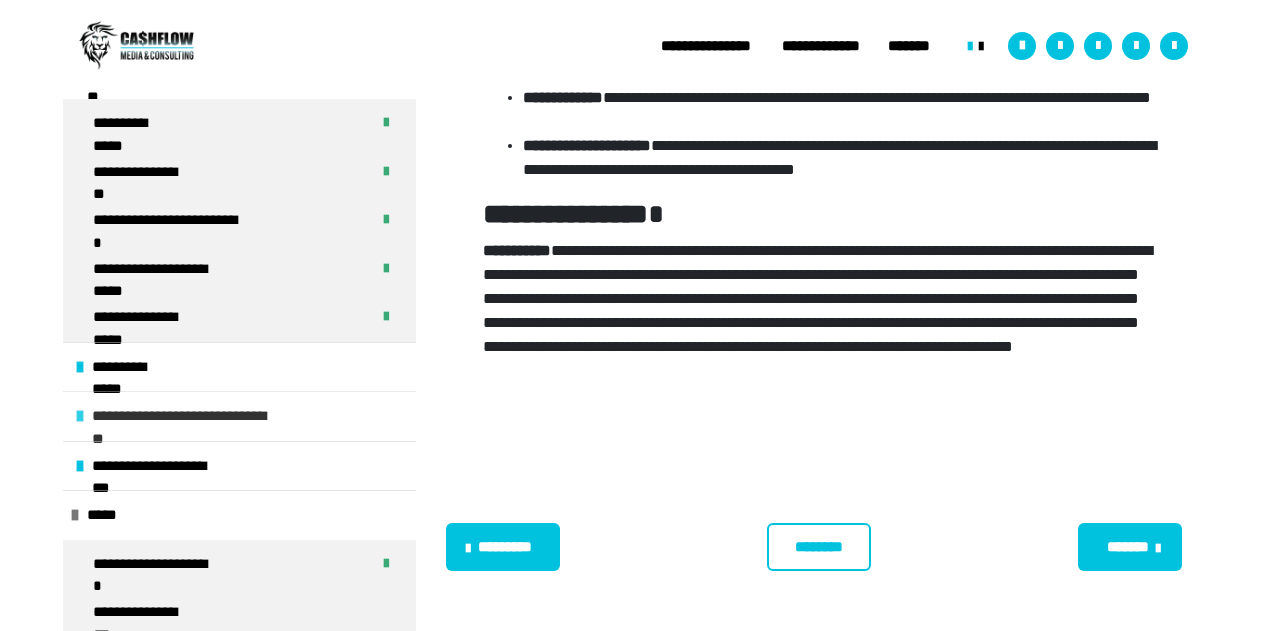 click on "**********" at bounding box center [239, 416] 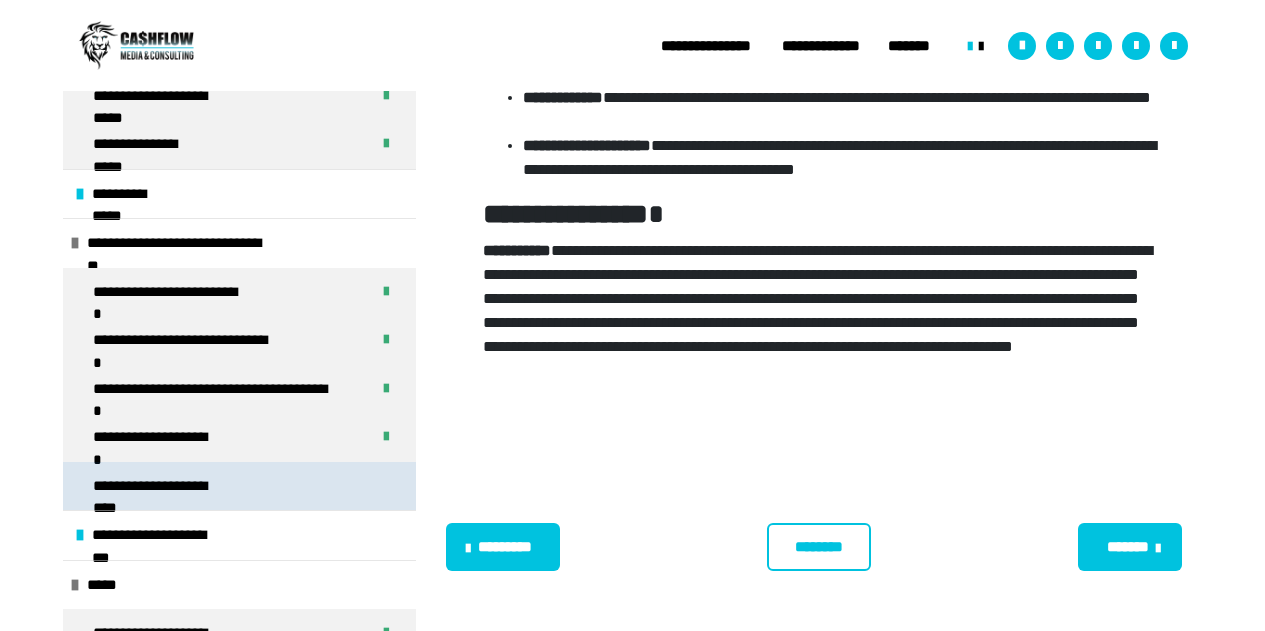 click on "**********" at bounding box center (159, 486) 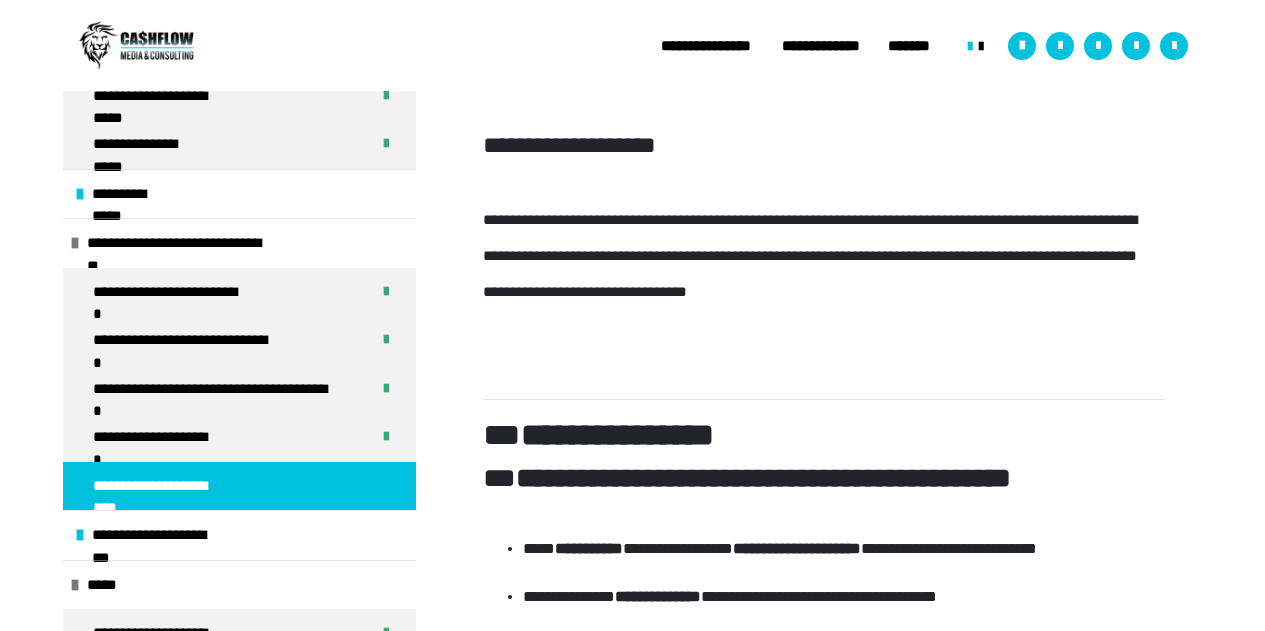 scroll, scrollTop: 630, scrollLeft: 0, axis: vertical 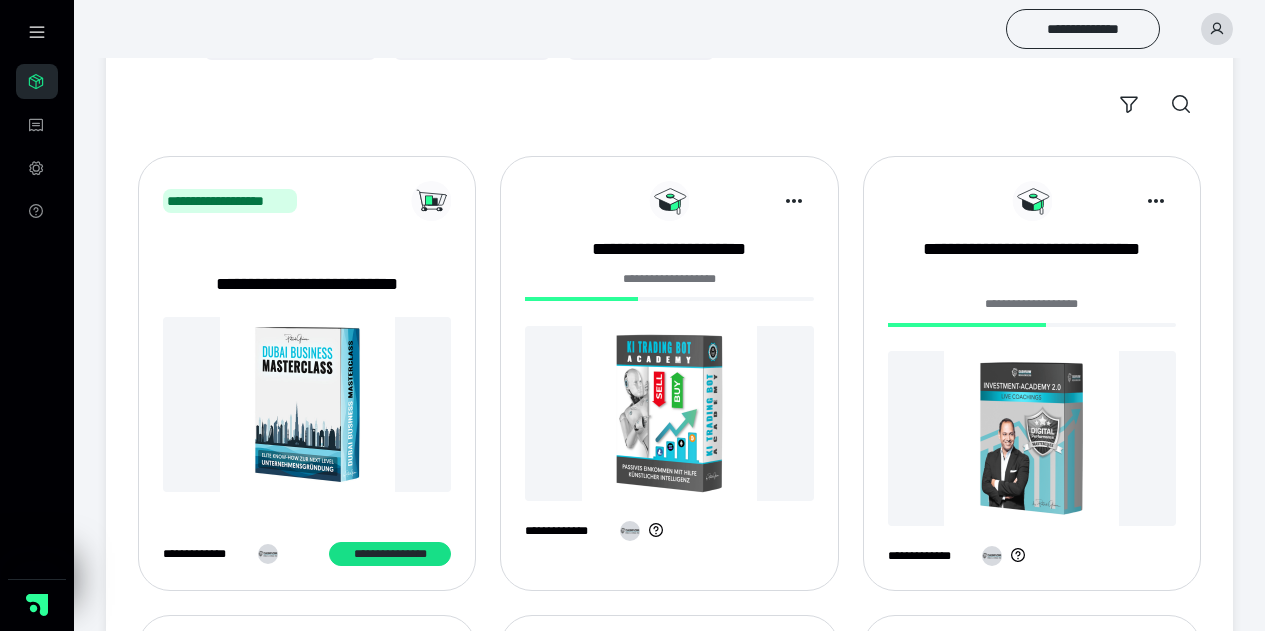 click at bounding box center [1032, 438] 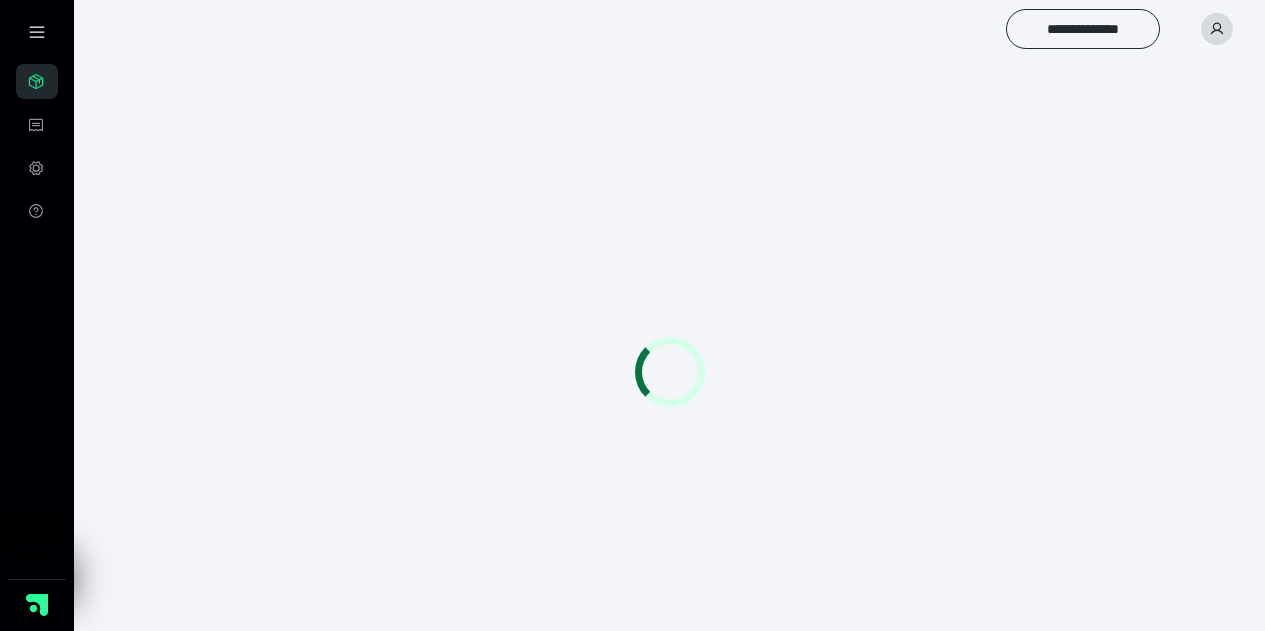 scroll, scrollTop: 0, scrollLeft: 0, axis: both 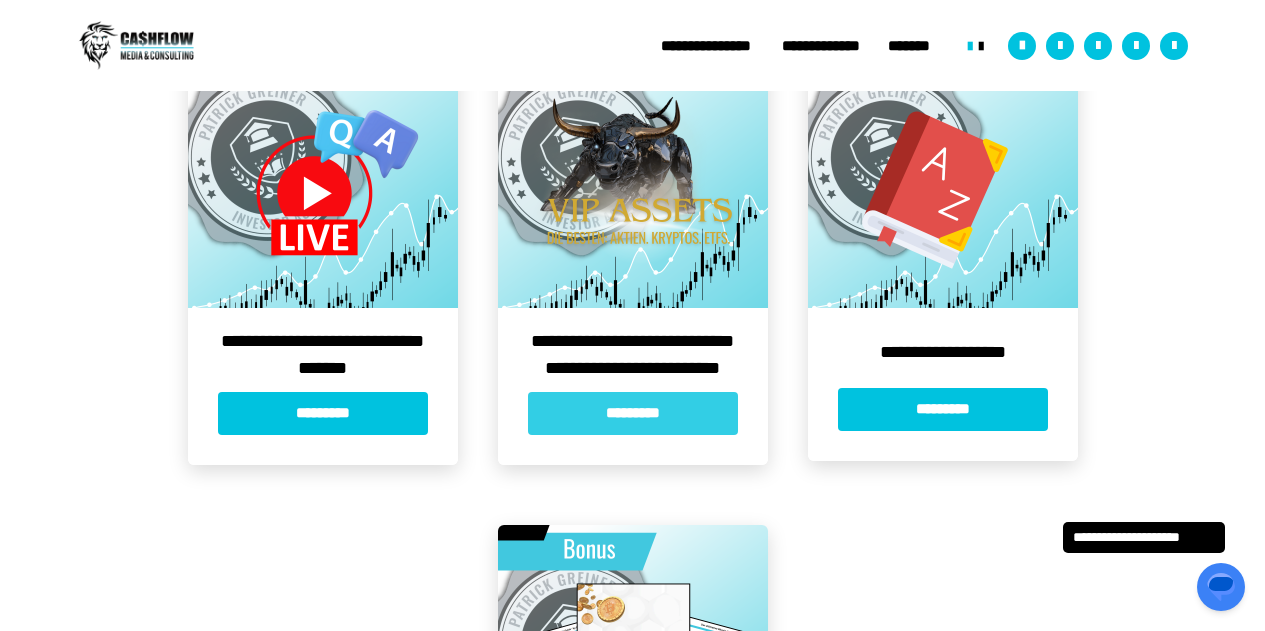 click on "*********" at bounding box center [633, 413] 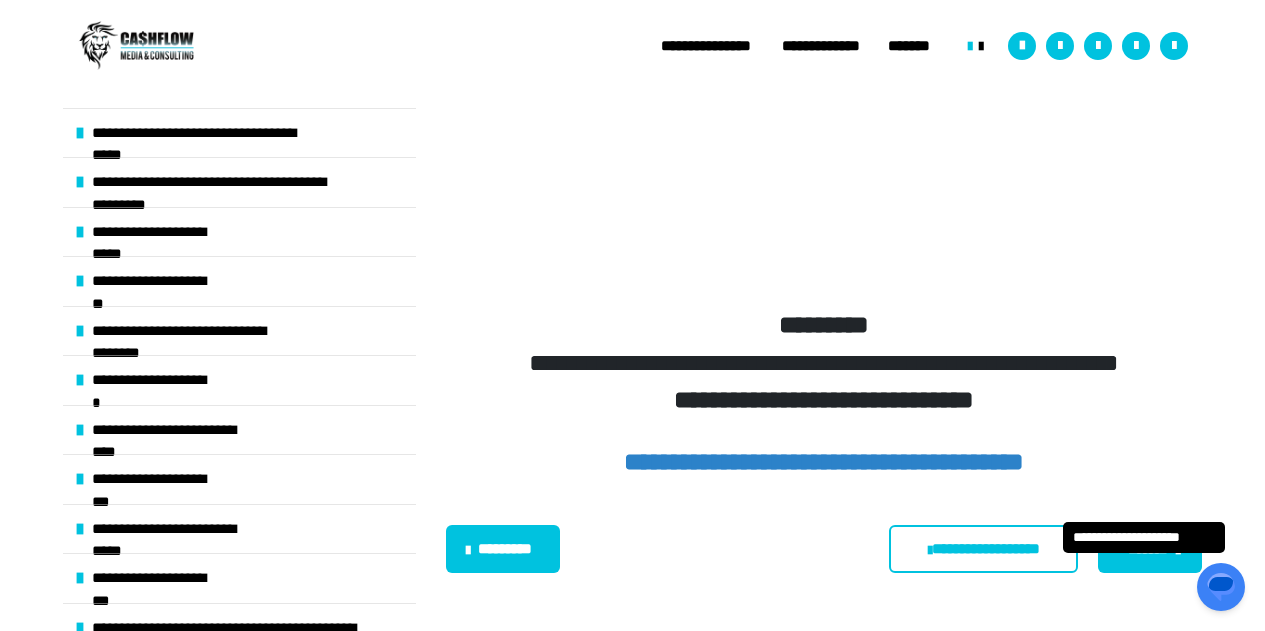 scroll, scrollTop: 482, scrollLeft: 0, axis: vertical 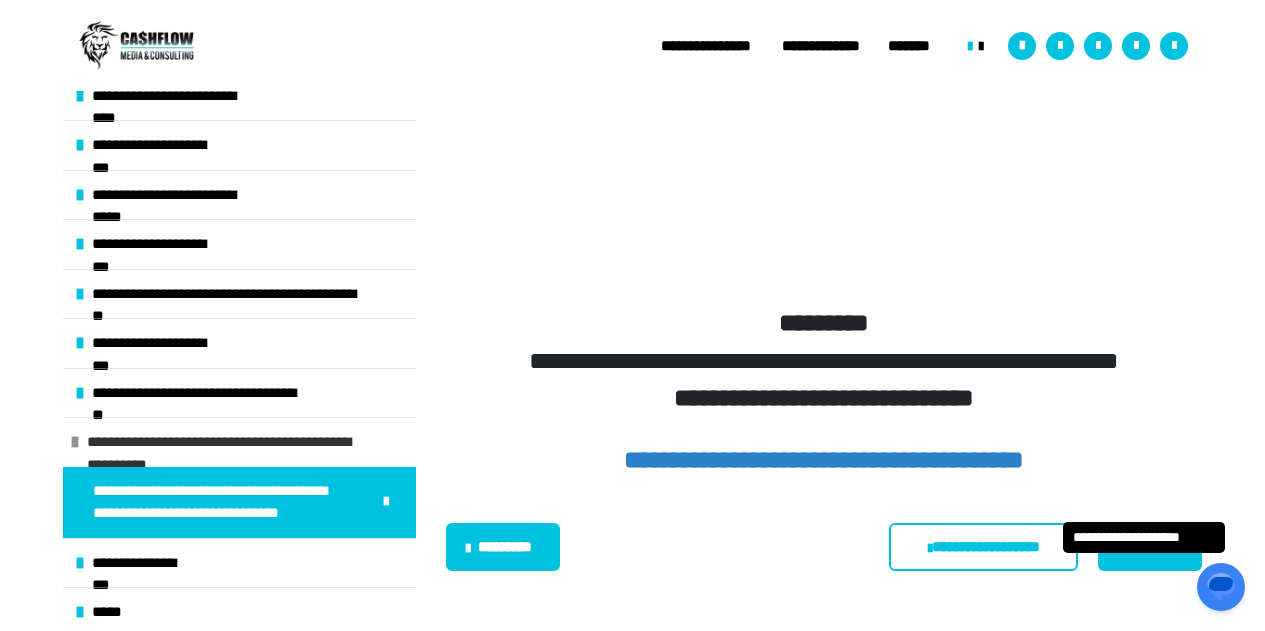 click at bounding box center (75, 442) 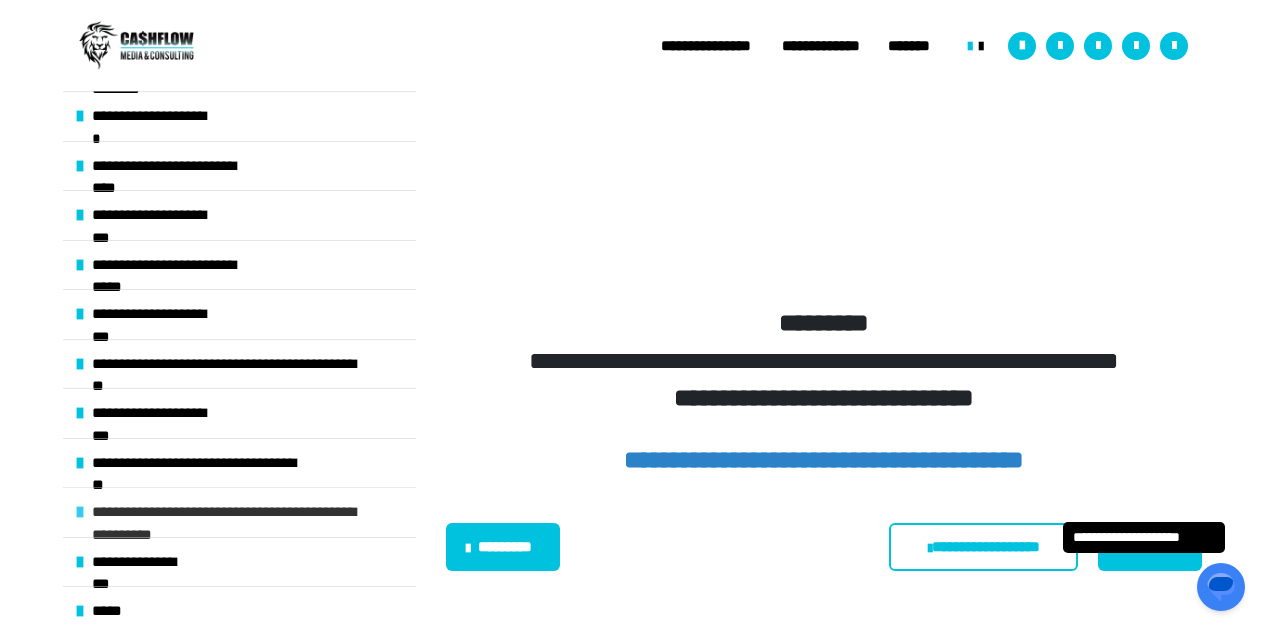 scroll, scrollTop: 263, scrollLeft: 0, axis: vertical 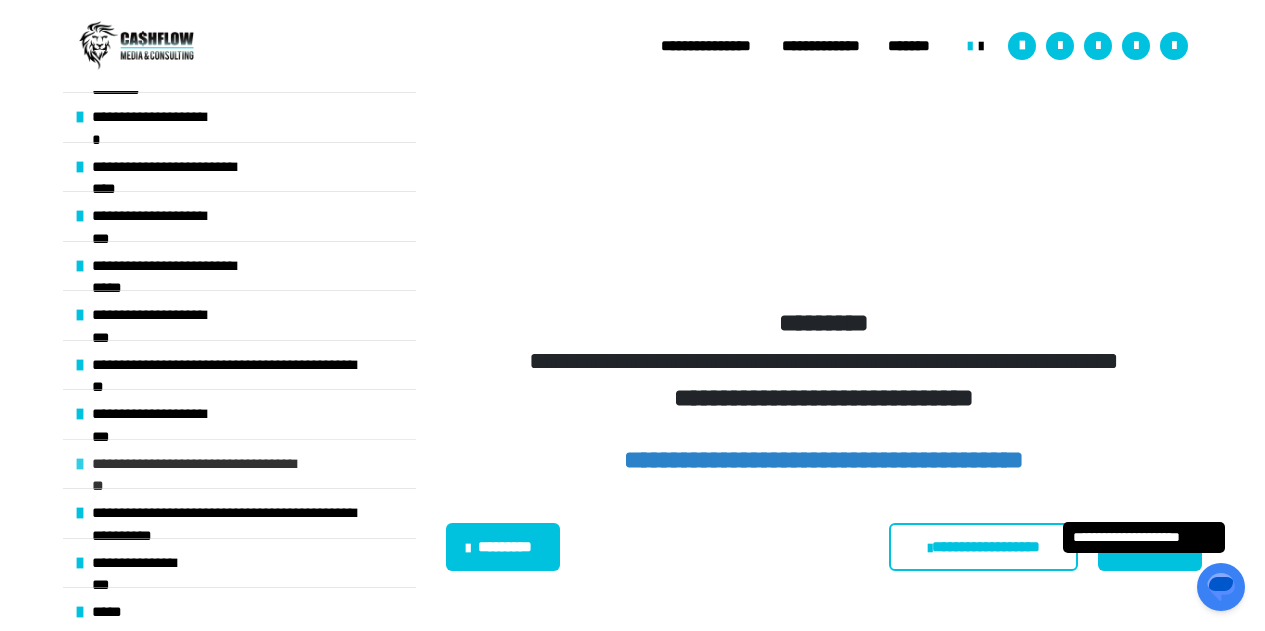 click at bounding box center [80, 464] 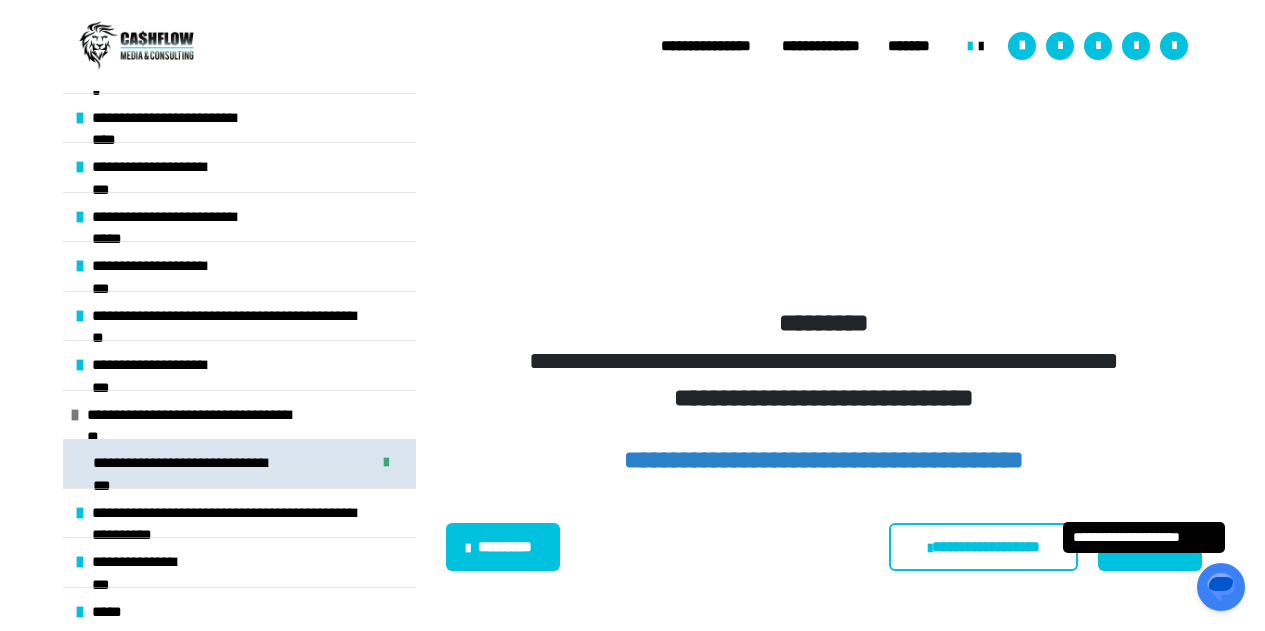 click on "**********" at bounding box center [187, 463] 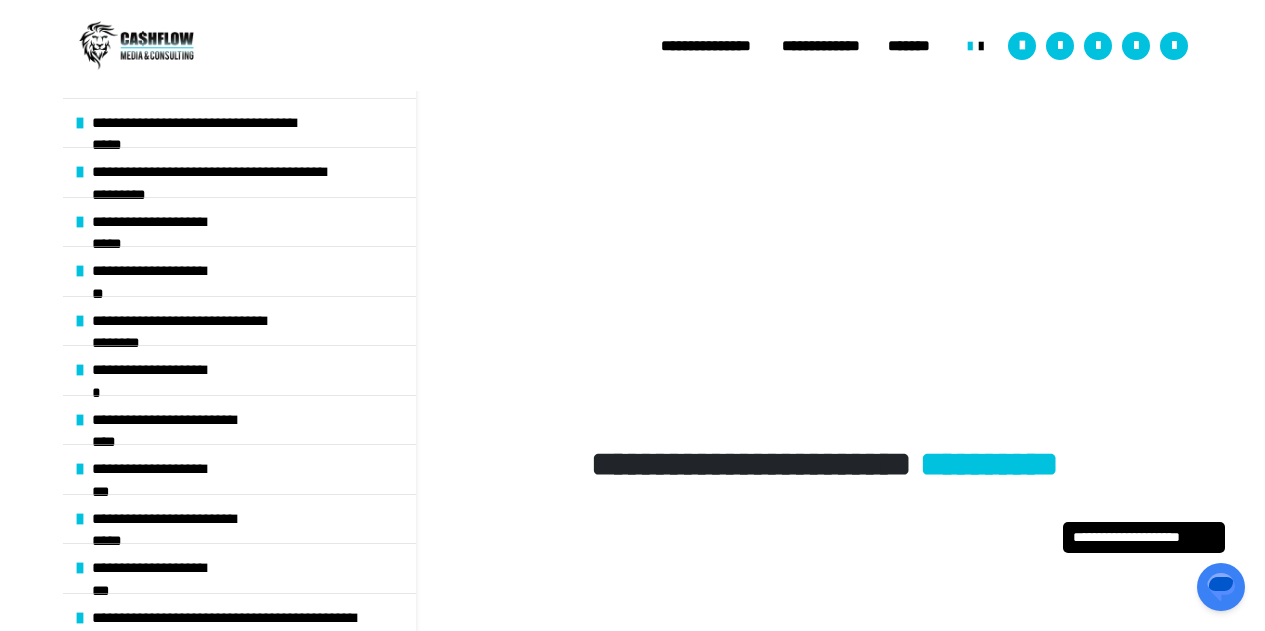 scroll, scrollTop: 119, scrollLeft: 0, axis: vertical 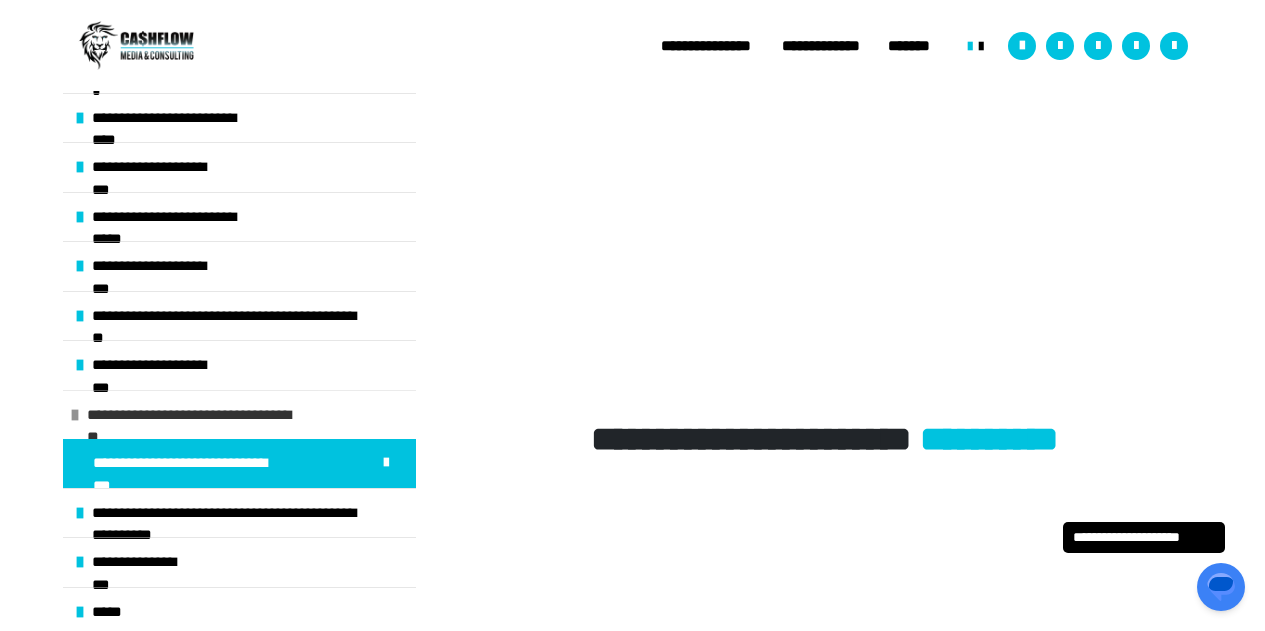 click at bounding box center (75, 415) 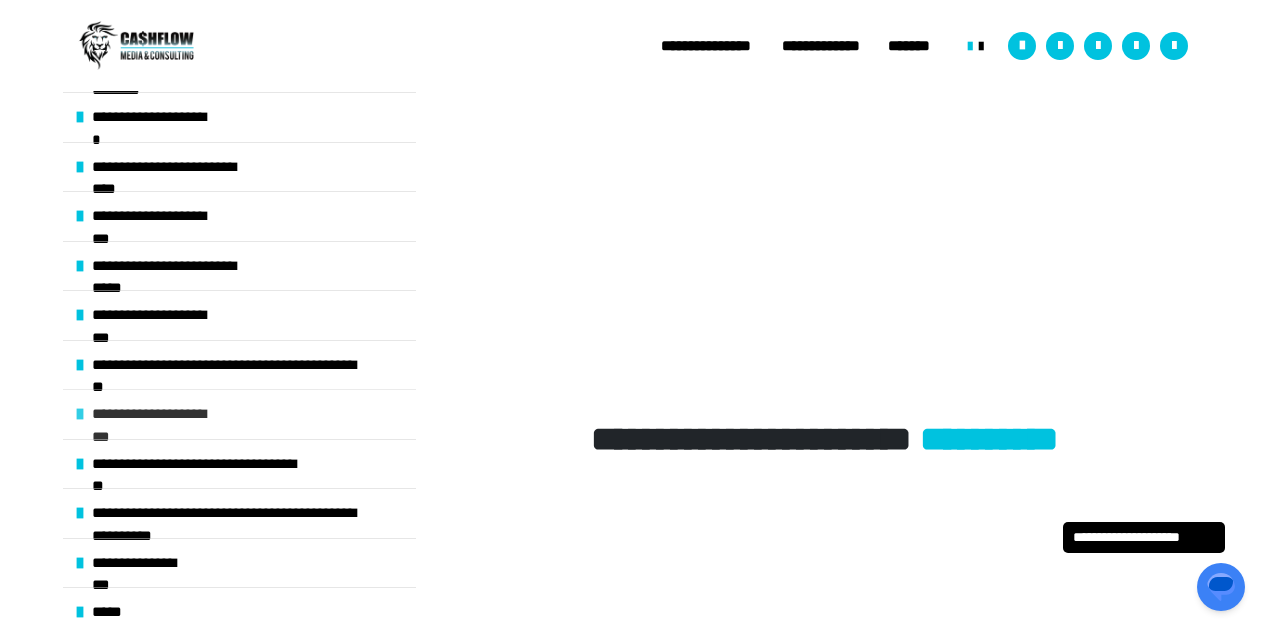 click at bounding box center [80, 414] 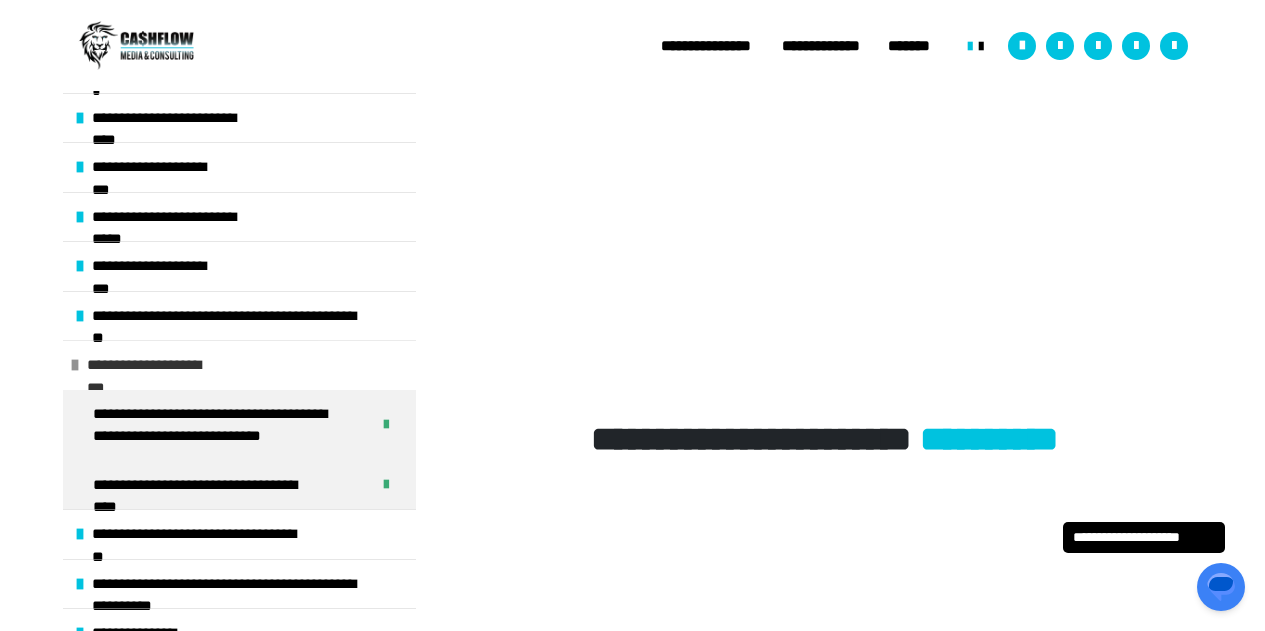 click at bounding box center (75, 365) 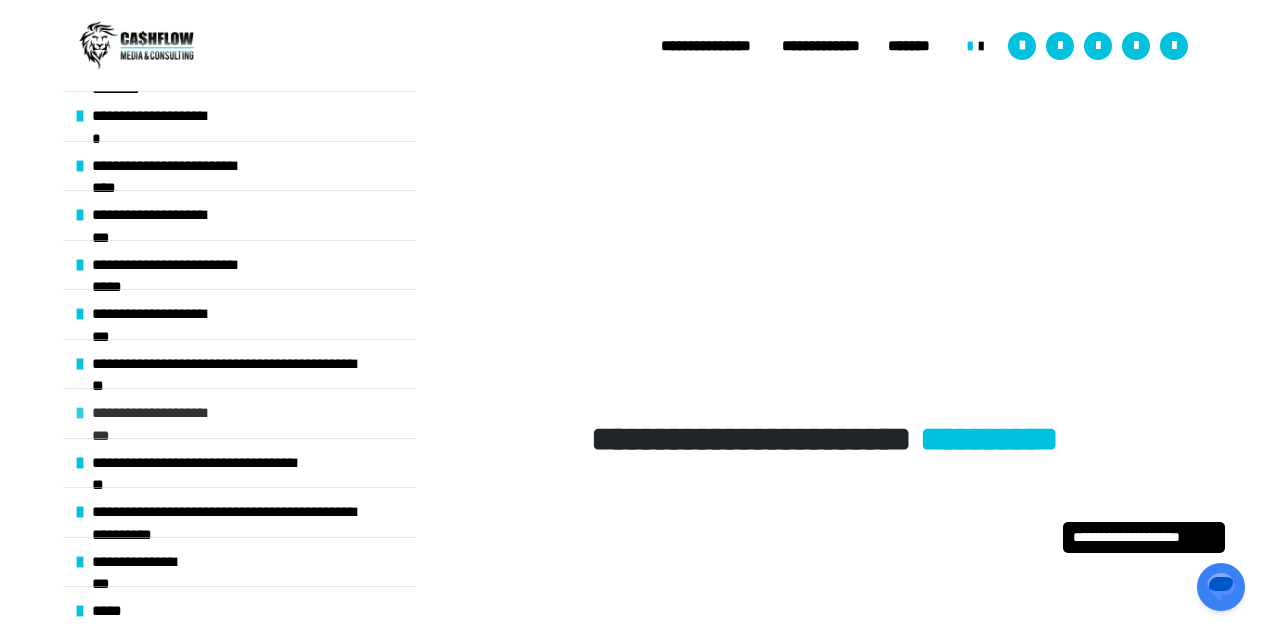 scroll, scrollTop: 263, scrollLeft: 0, axis: vertical 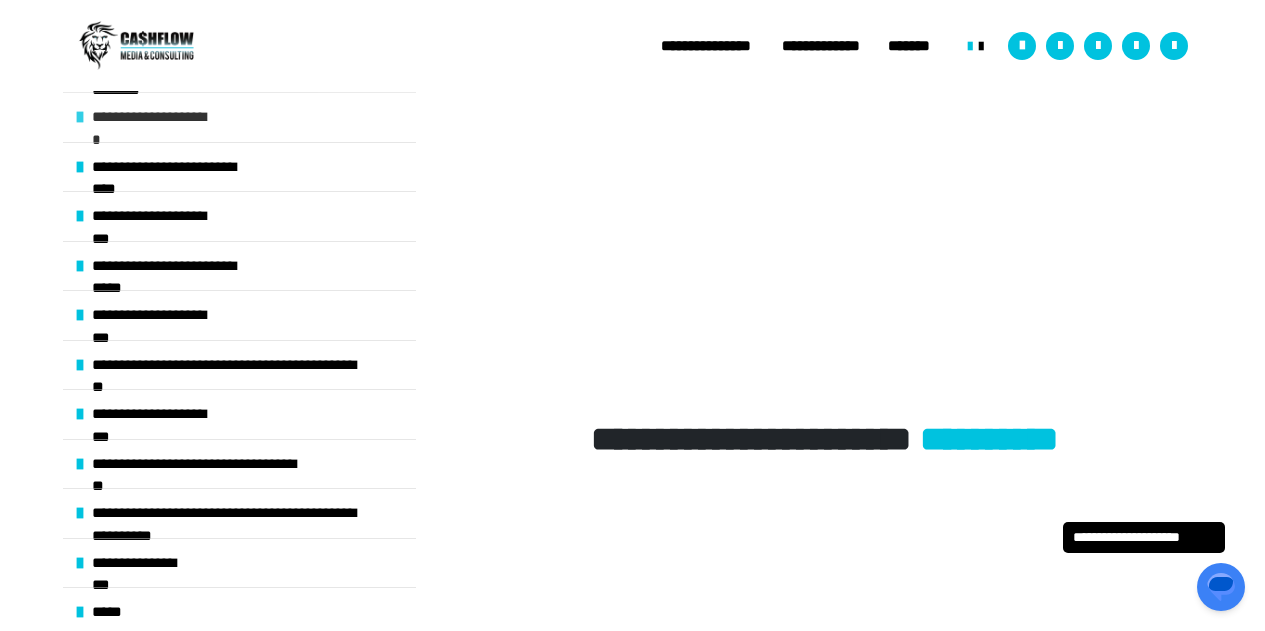 click at bounding box center [80, 117] 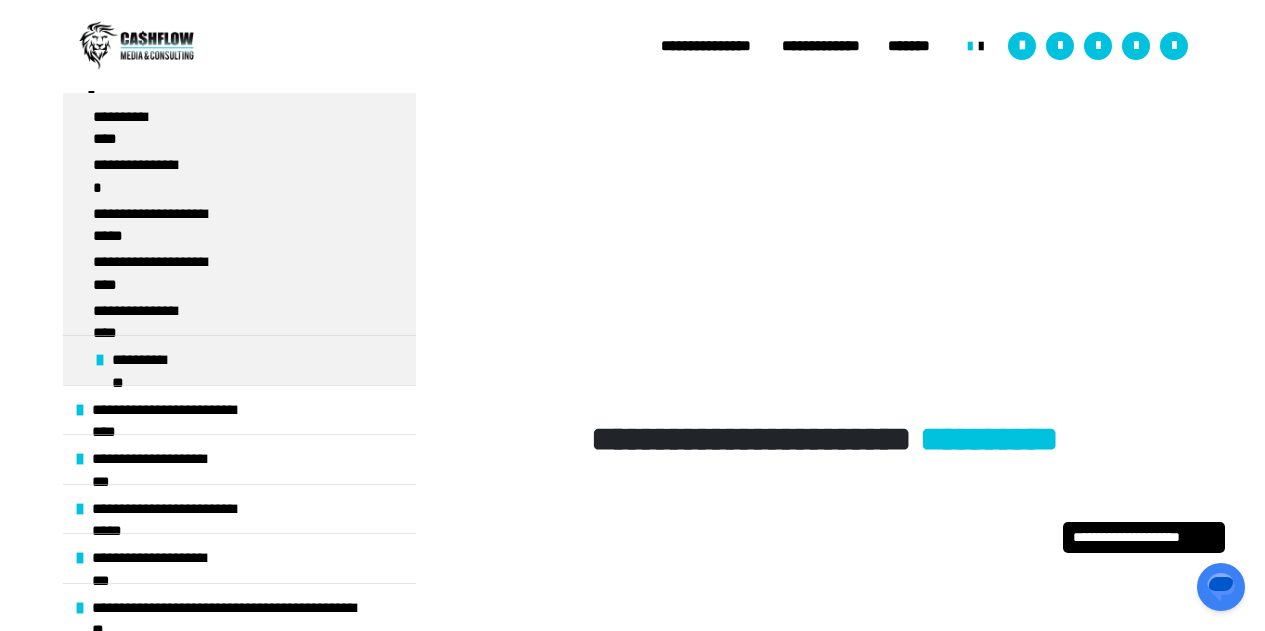 scroll, scrollTop: 330, scrollLeft: 0, axis: vertical 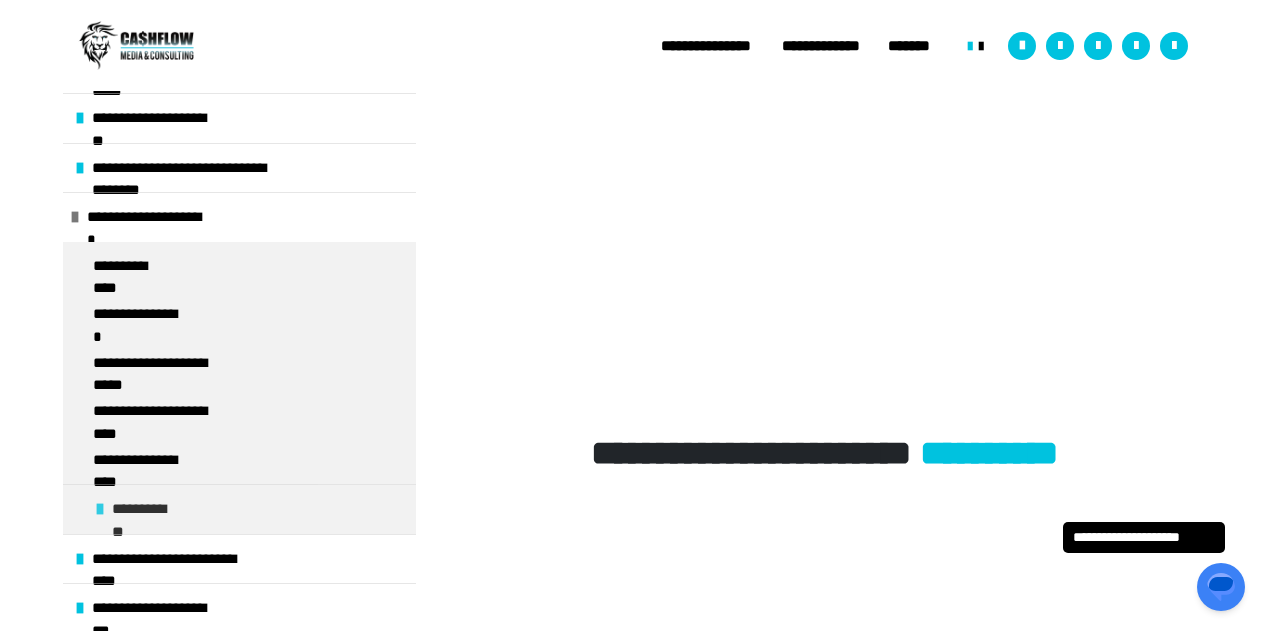 click at bounding box center [100, 509] 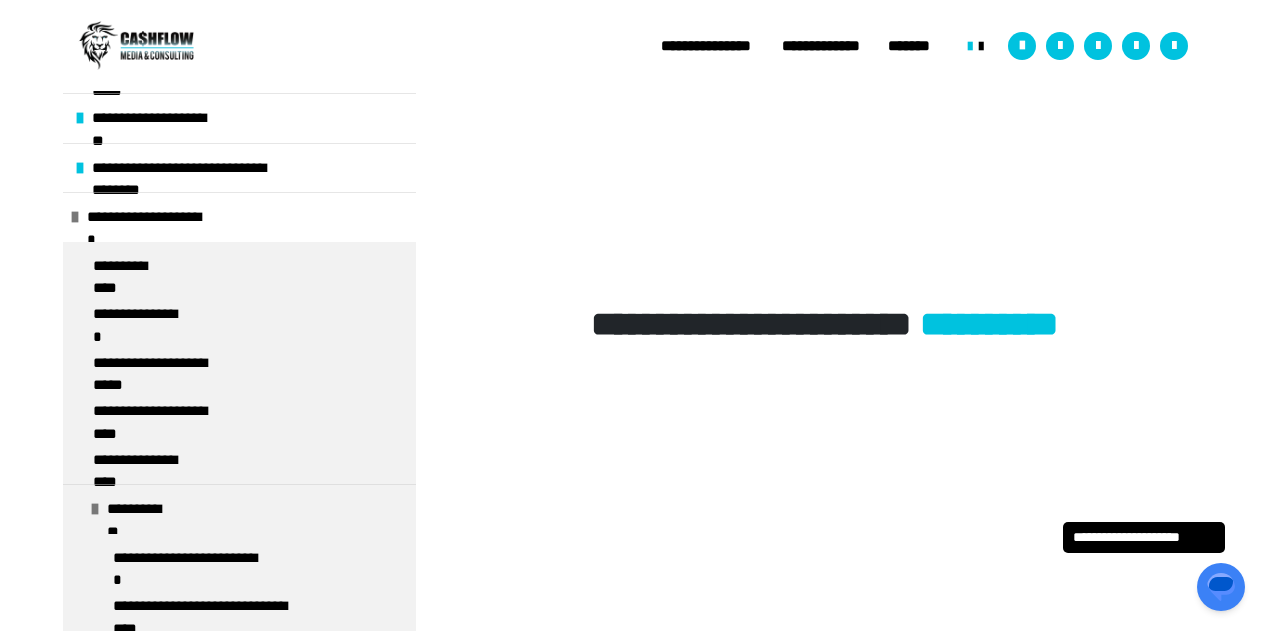scroll, scrollTop: 503, scrollLeft: 0, axis: vertical 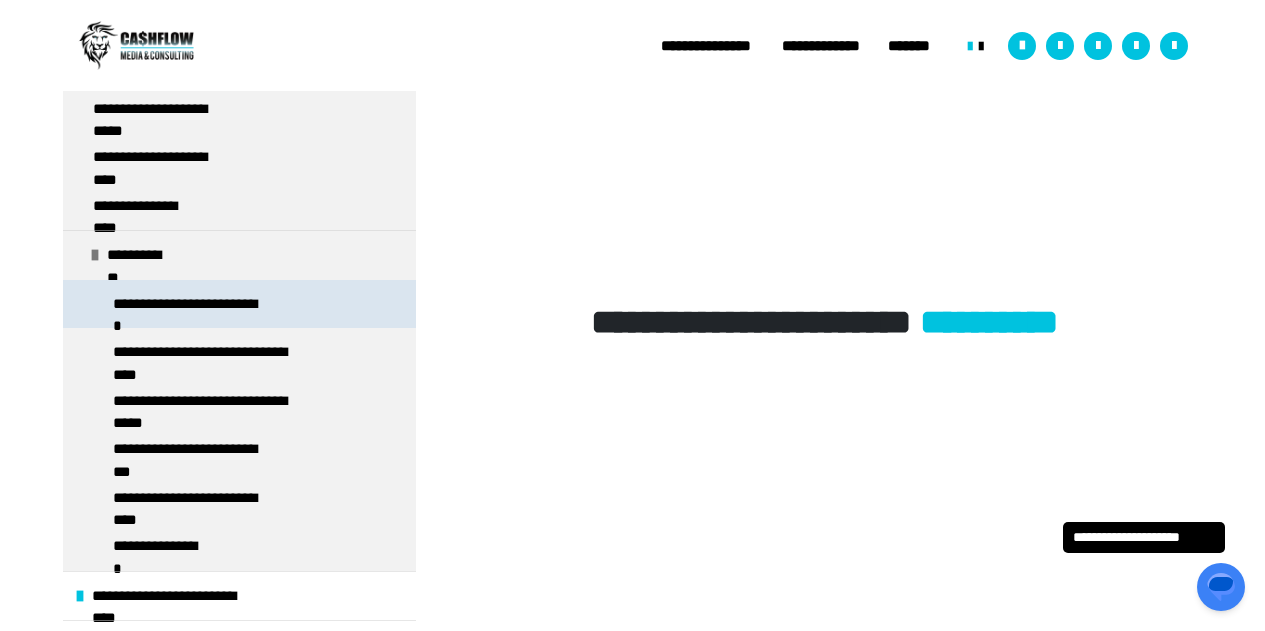click on "**********" at bounding box center (187, 304) 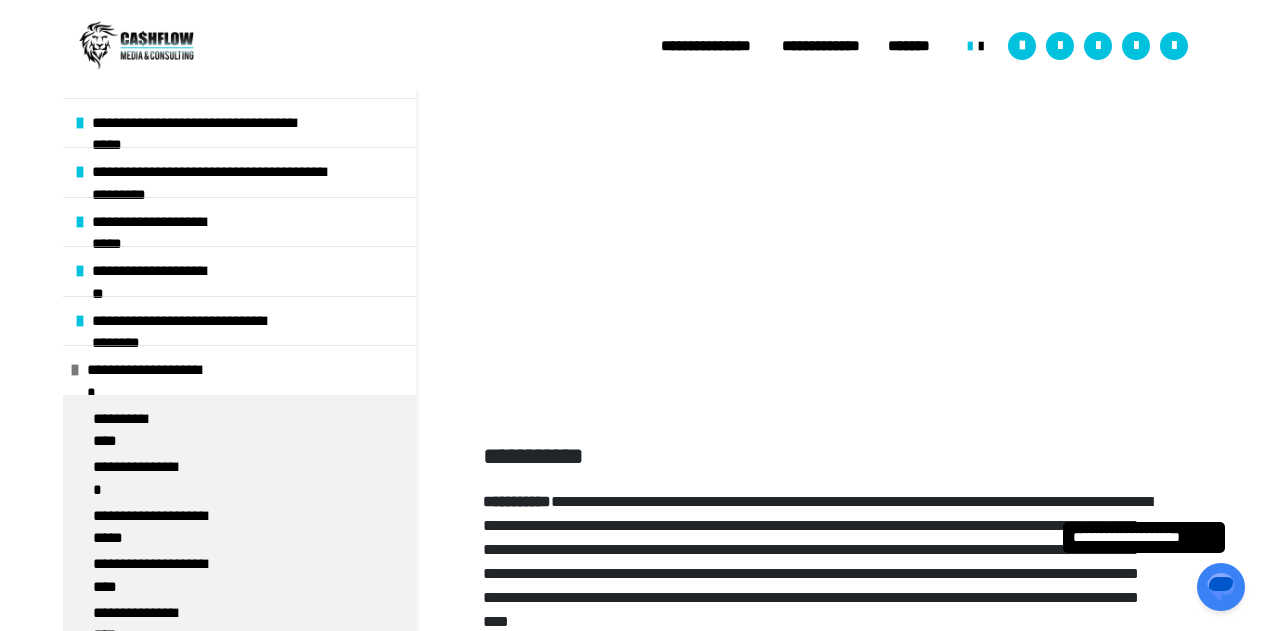 scroll, scrollTop: 292, scrollLeft: 0, axis: vertical 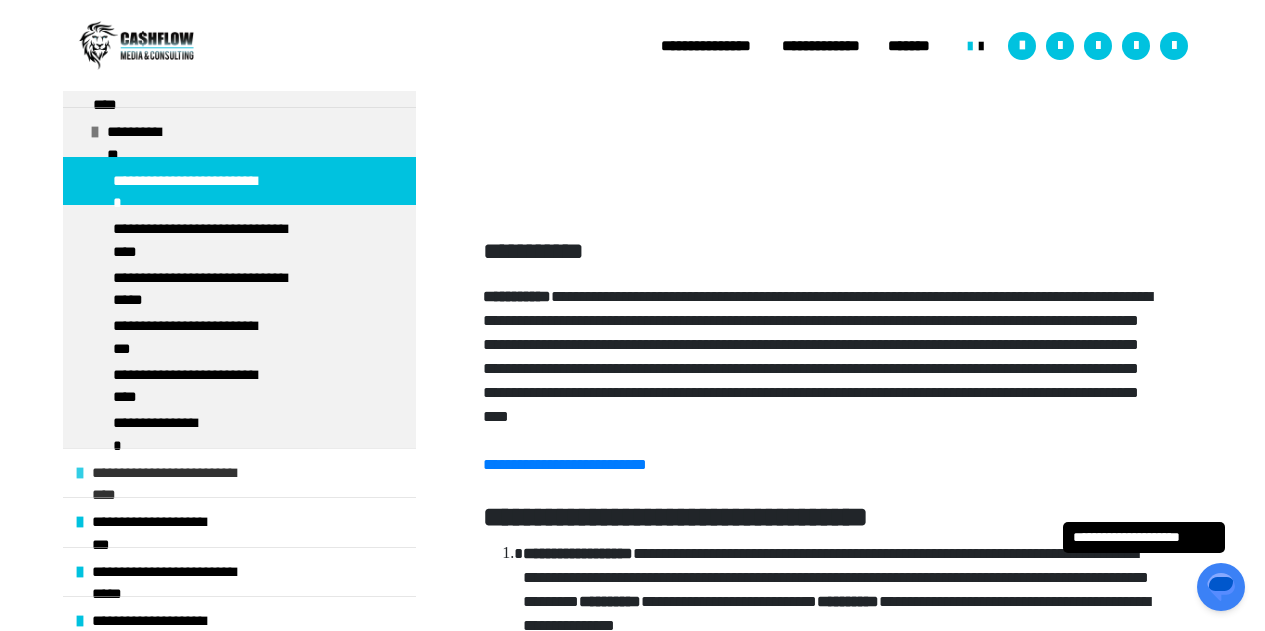 click at bounding box center [80, 473] 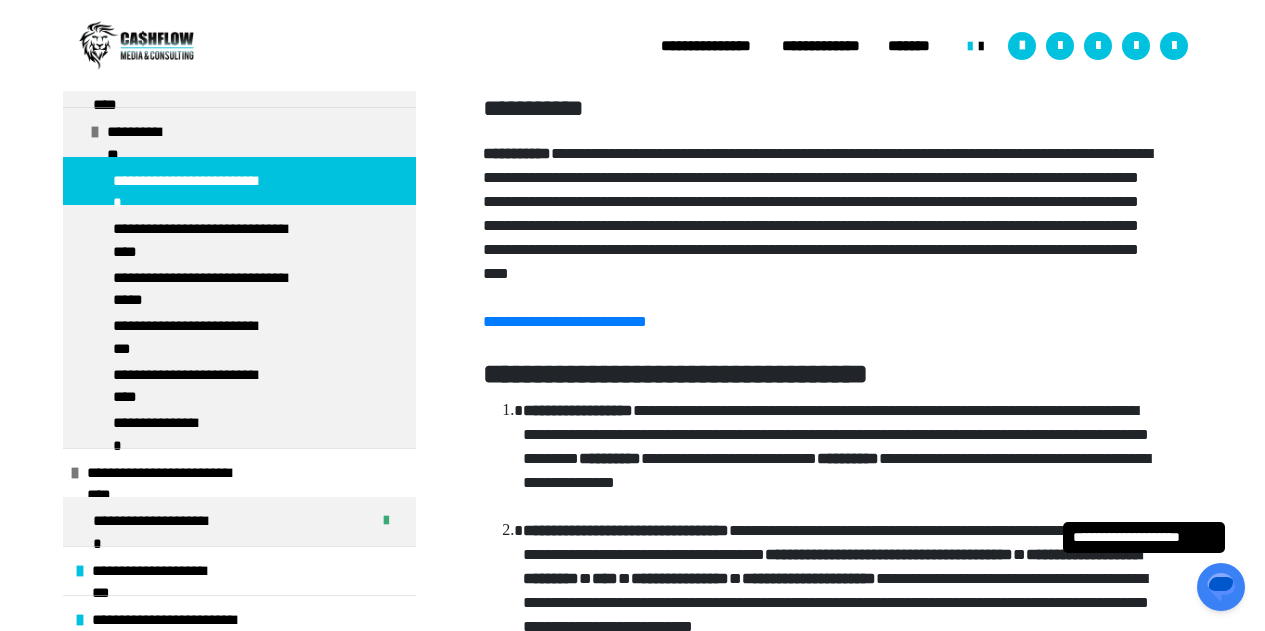 scroll, scrollTop: 718, scrollLeft: 0, axis: vertical 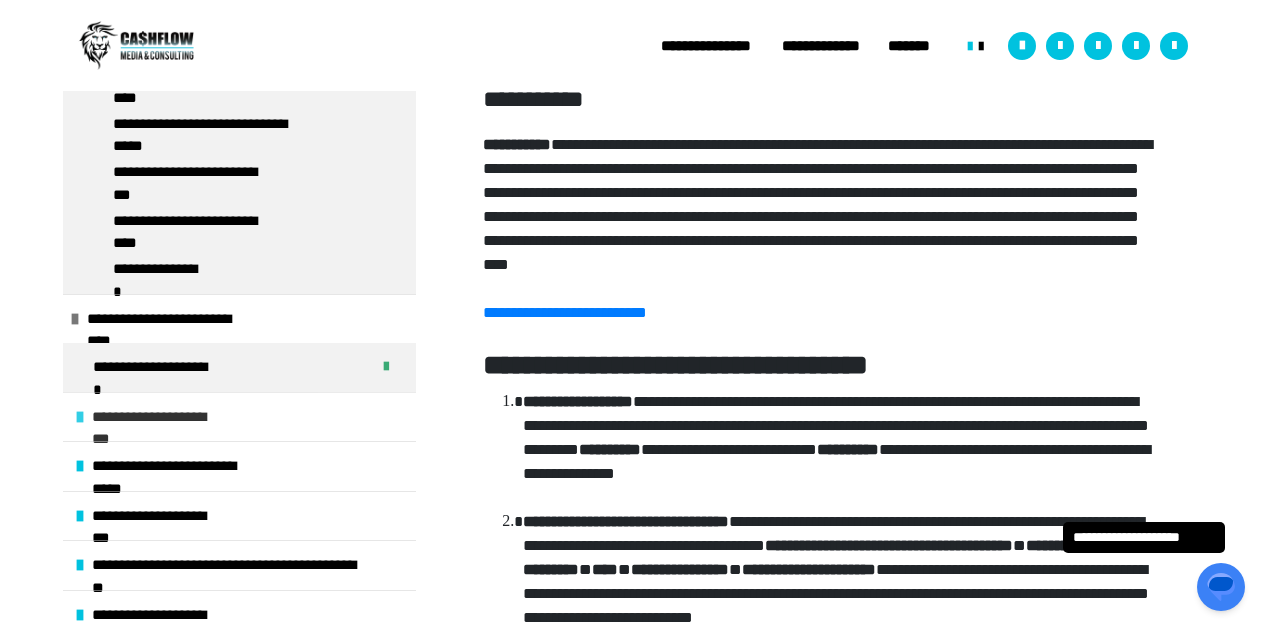 click on "**********" at bounding box center [158, 417] 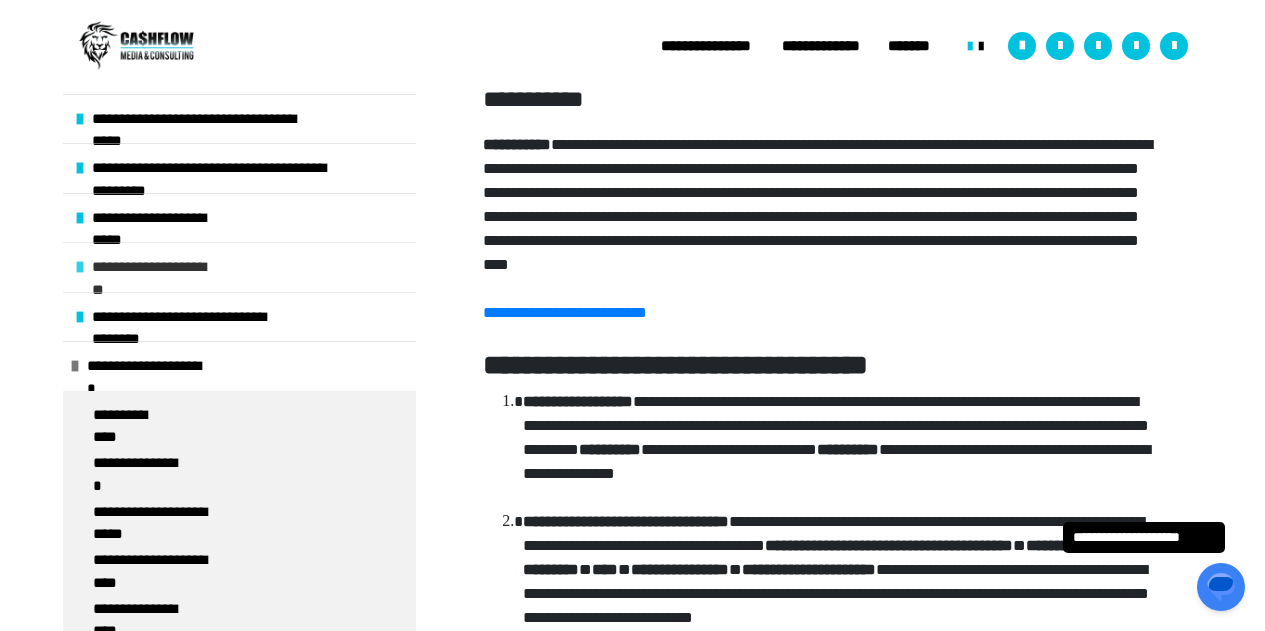 scroll, scrollTop: 13, scrollLeft: 0, axis: vertical 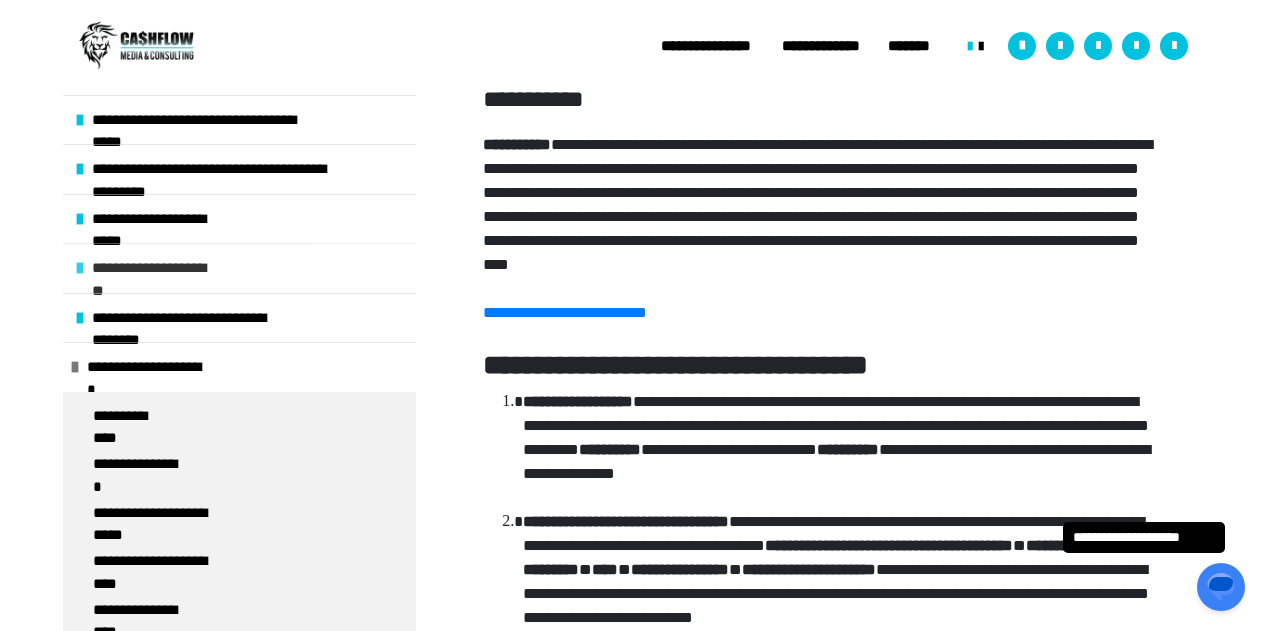 click at bounding box center (80, 268) 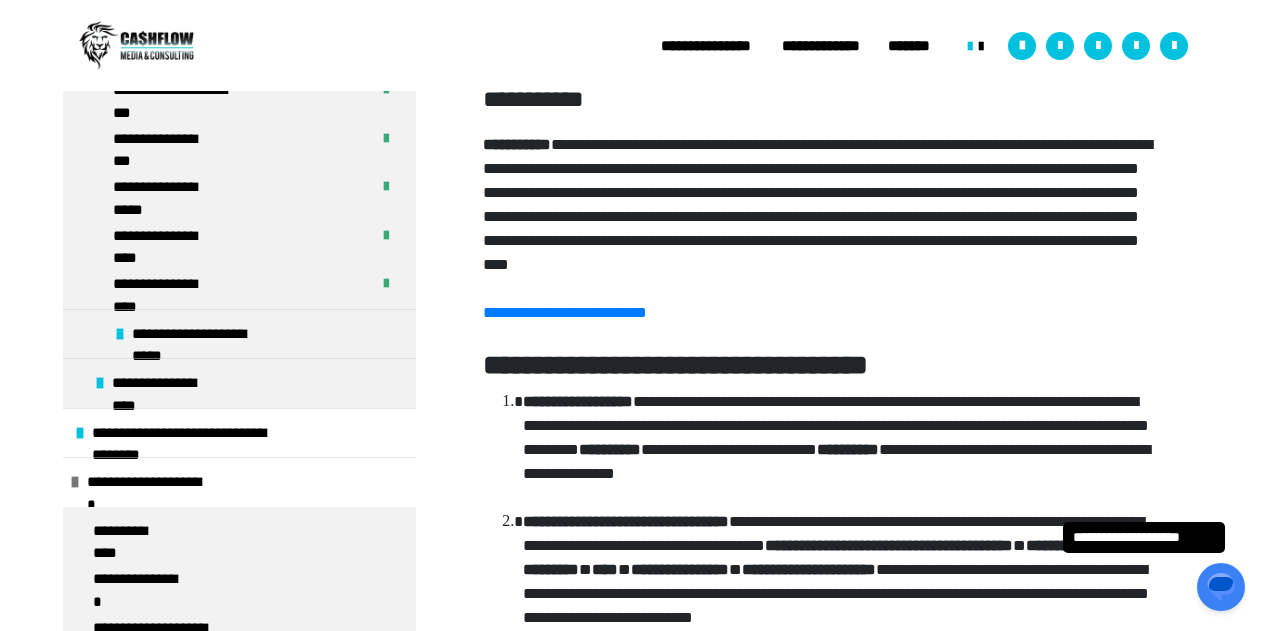 scroll, scrollTop: 964, scrollLeft: 0, axis: vertical 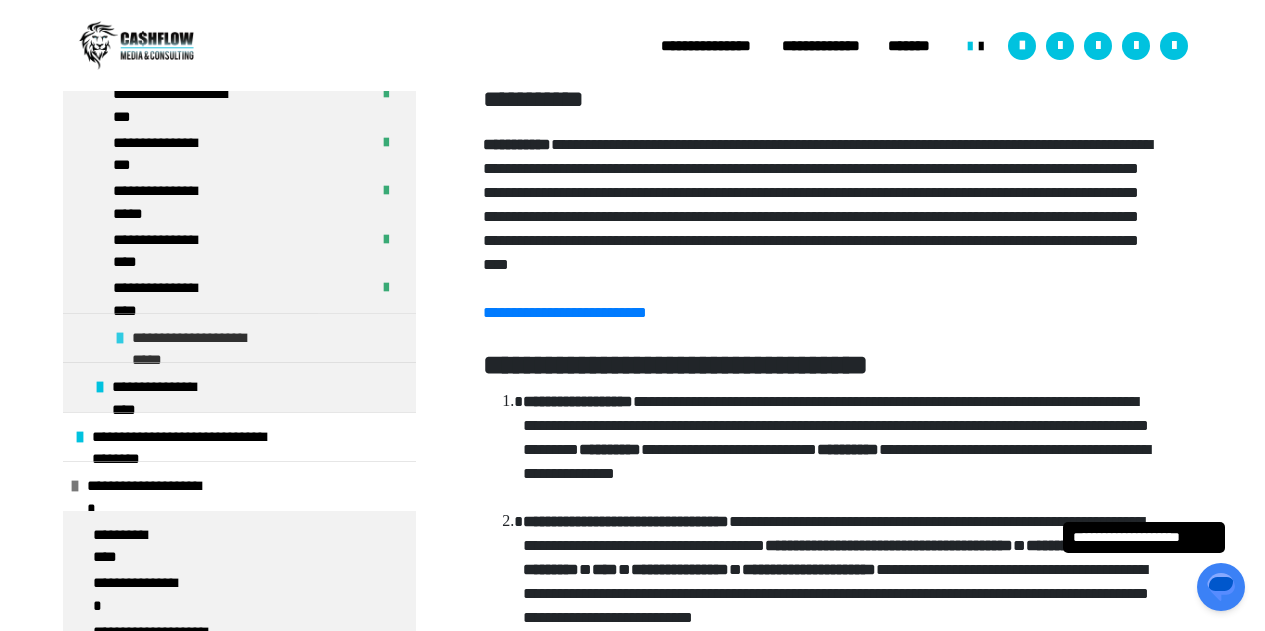 click at bounding box center (120, 338) 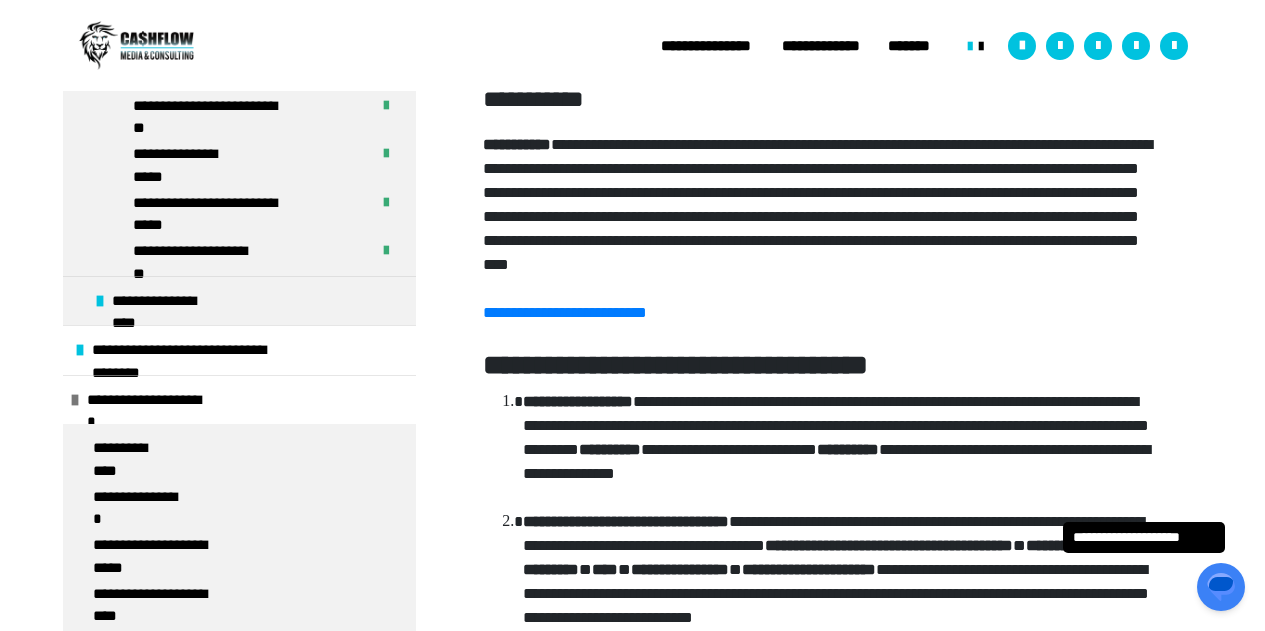 scroll, scrollTop: 1490, scrollLeft: 0, axis: vertical 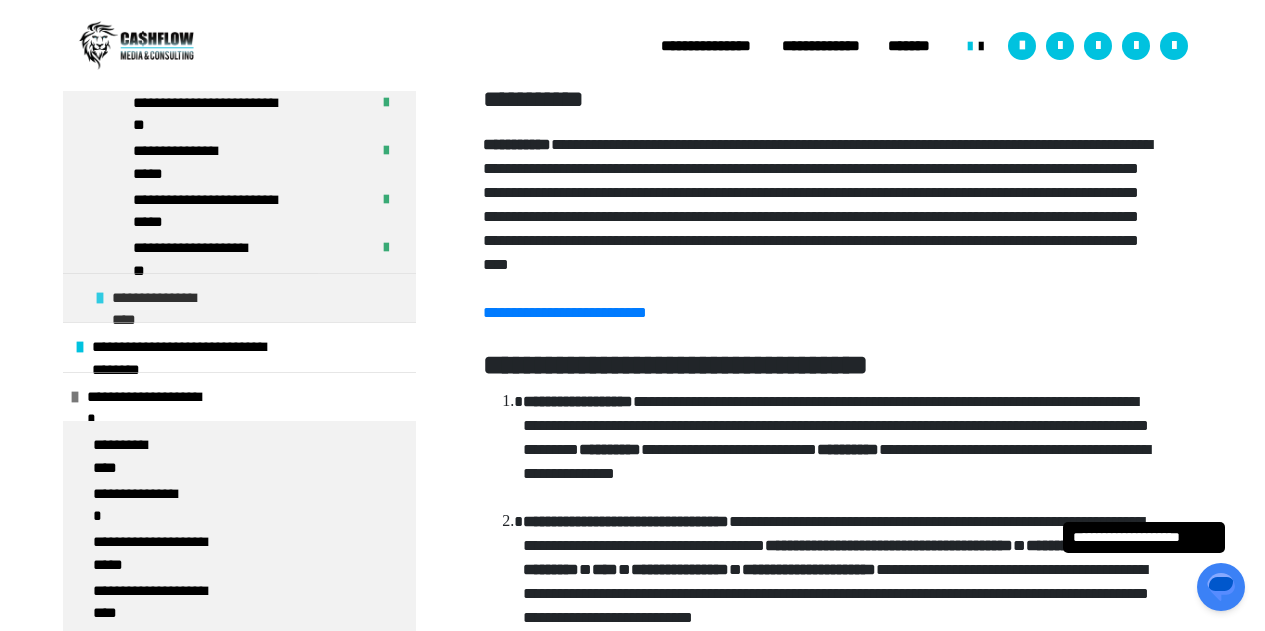 click at bounding box center (100, 298) 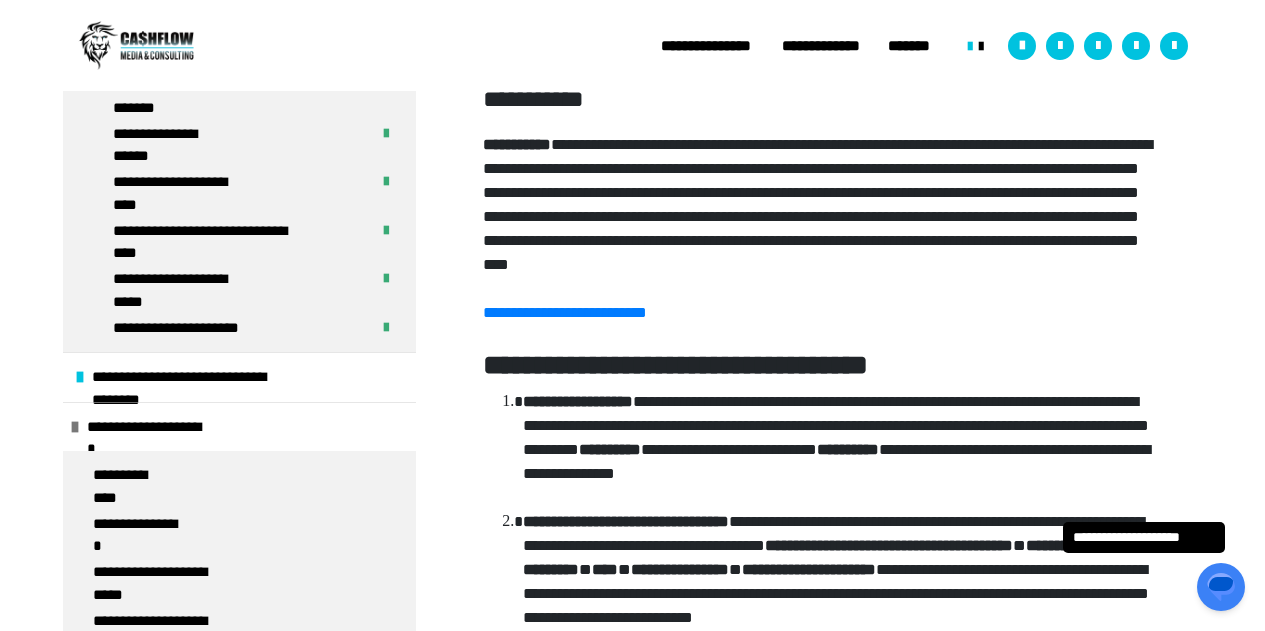 scroll, scrollTop: 1752, scrollLeft: 0, axis: vertical 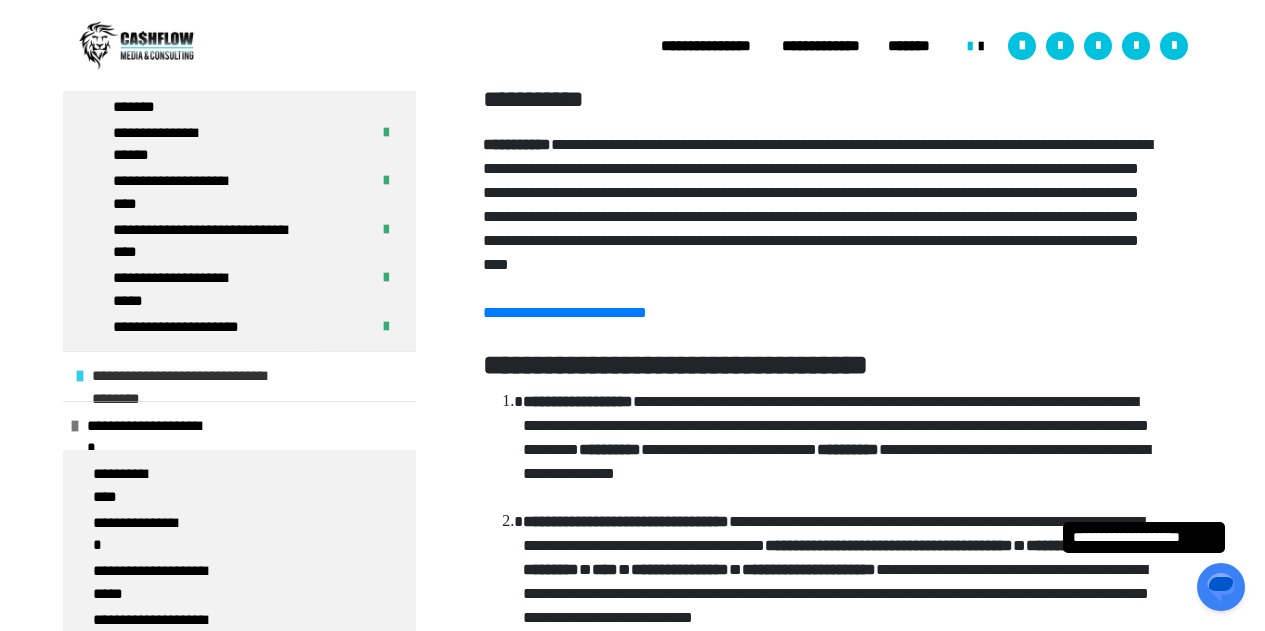 click on "**********" at bounding box center [239, 376] 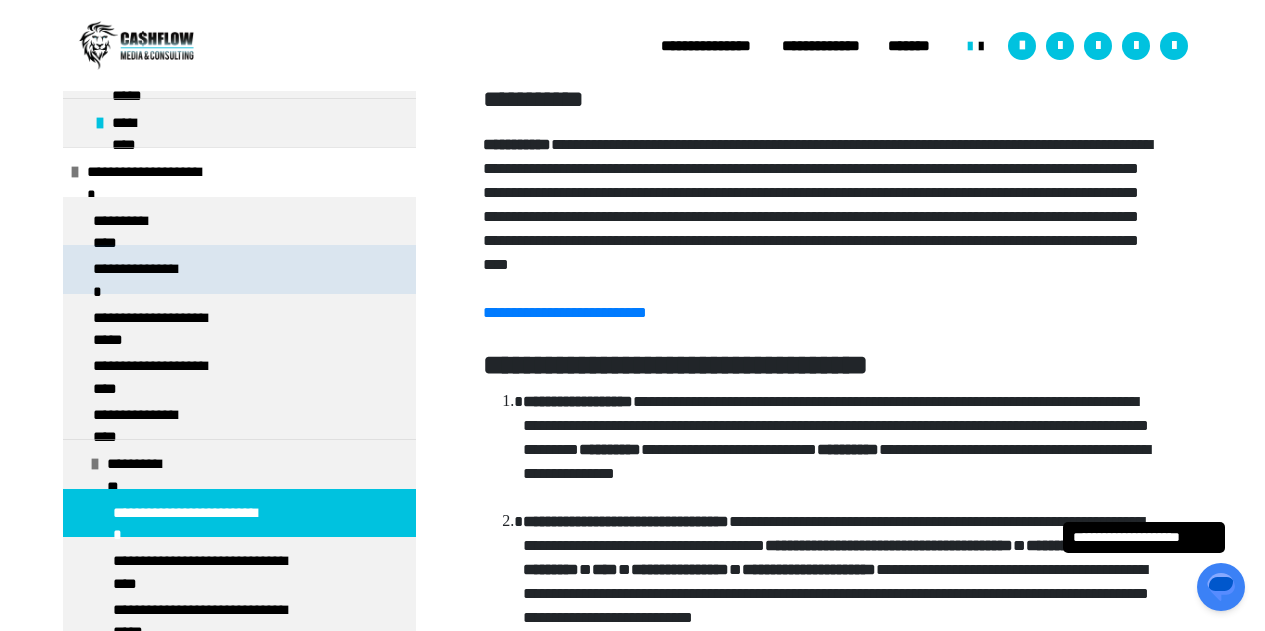 scroll, scrollTop: 3535, scrollLeft: 0, axis: vertical 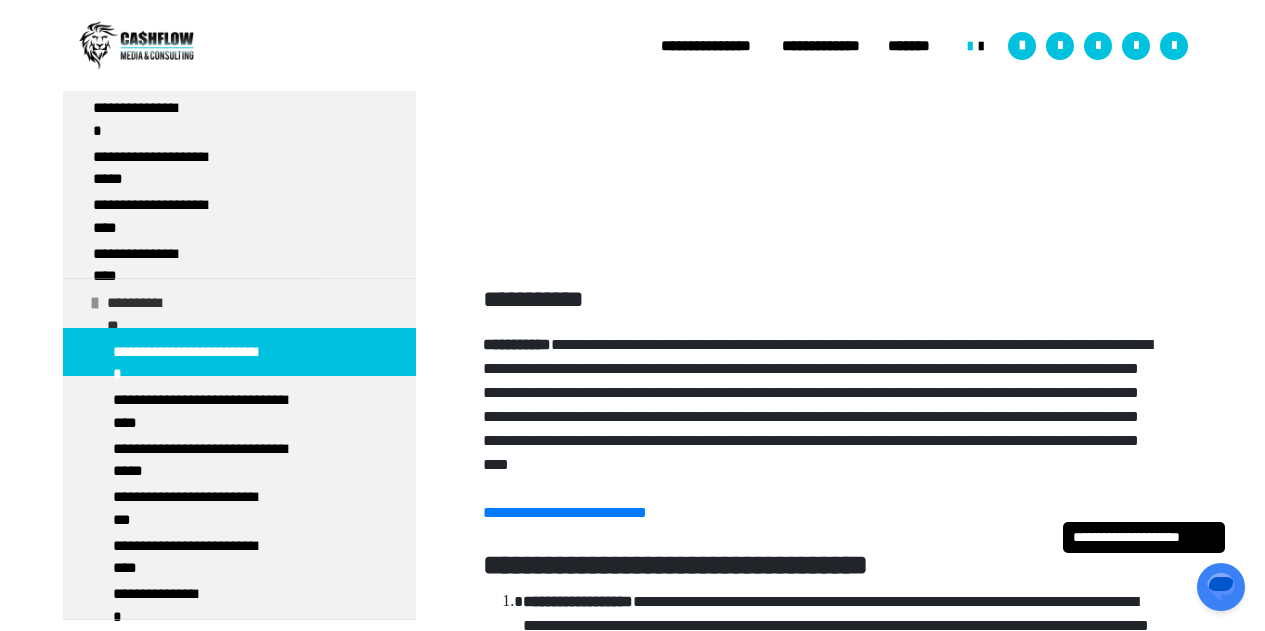 click on "**********" at bounding box center [142, 303] 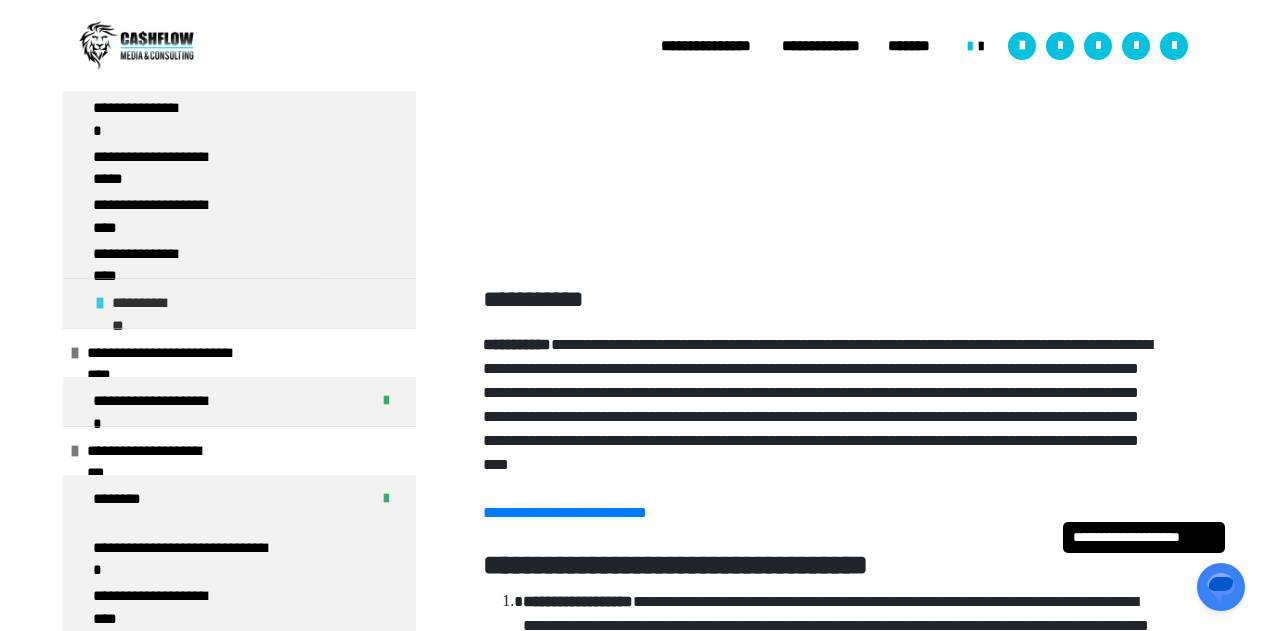 click on "**********" at bounding box center (147, 303) 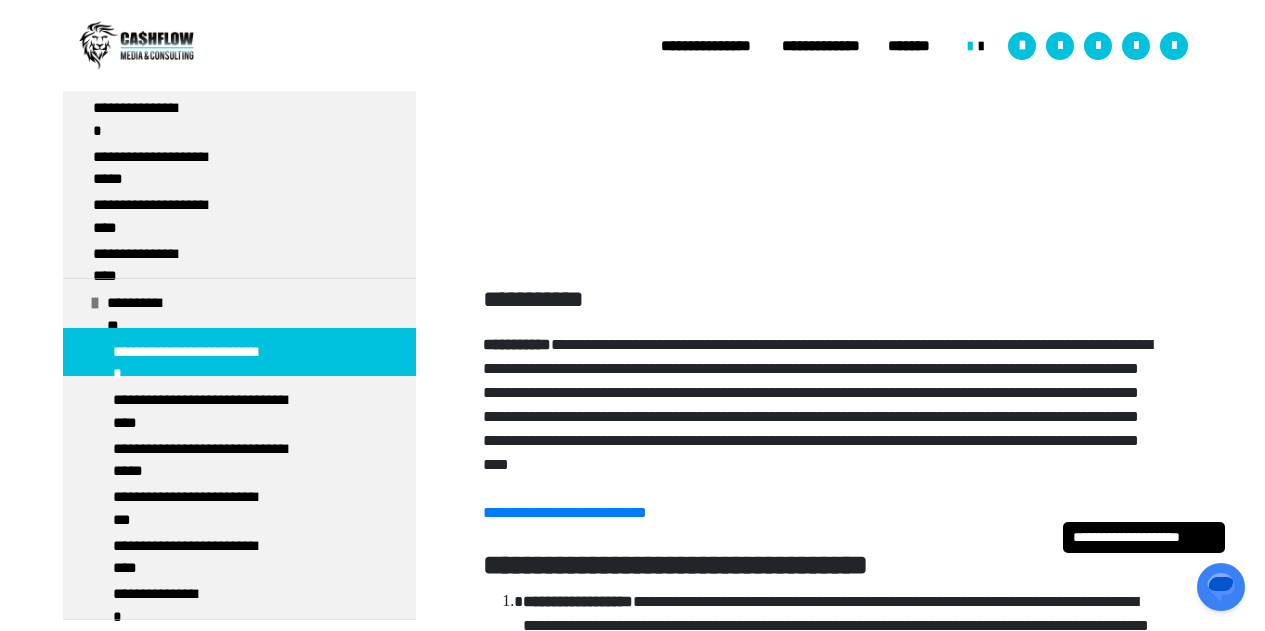 click on "**********" at bounding box center (187, 352) 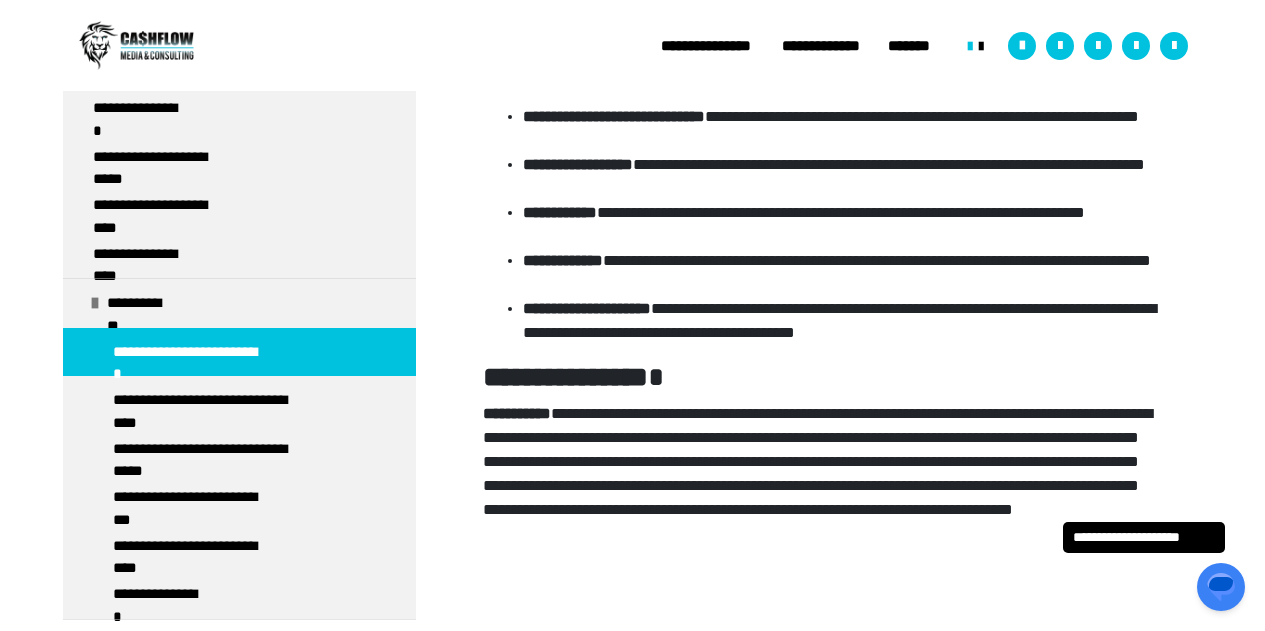 scroll, scrollTop: 3154, scrollLeft: 0, axis: vertical 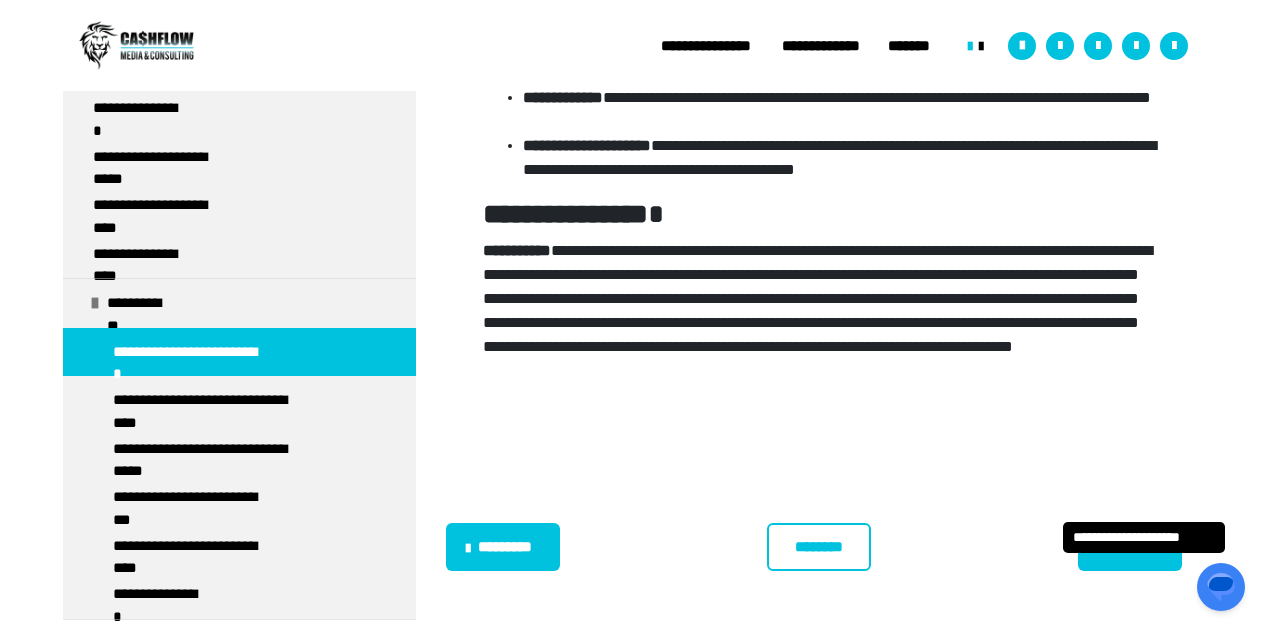 click on "********" at bounding box center [819, 547] 